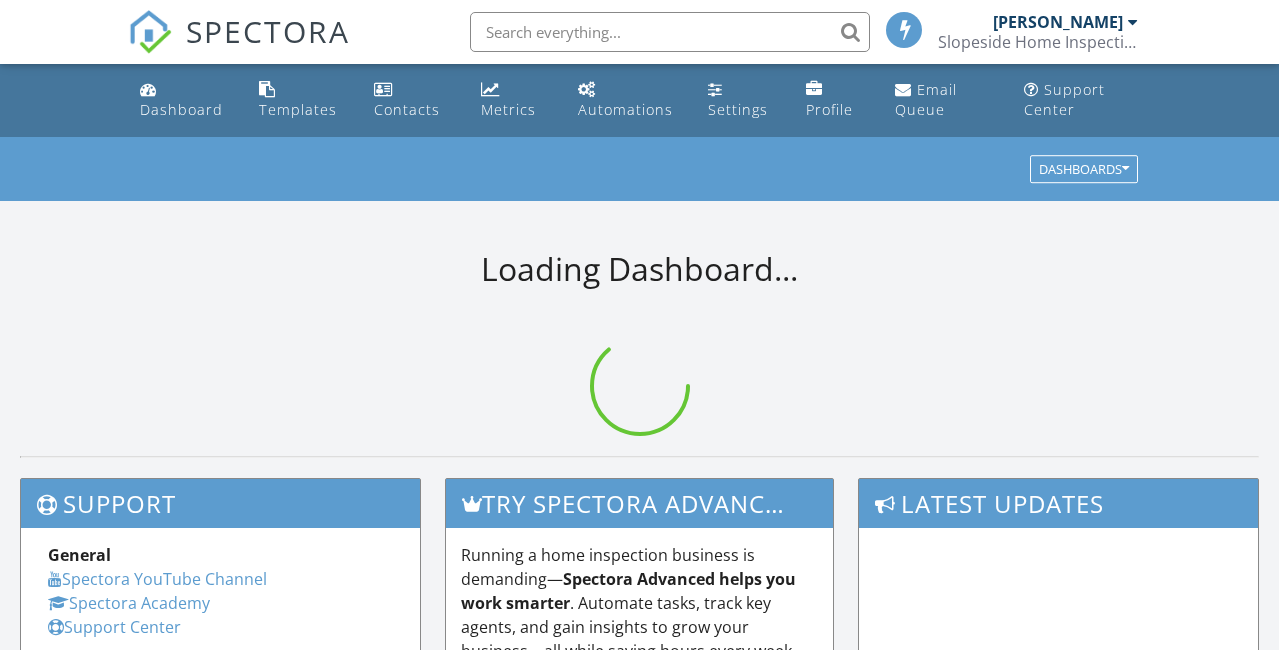 scroll, scrollTop: 0, scrollLeft: 0, axis: both 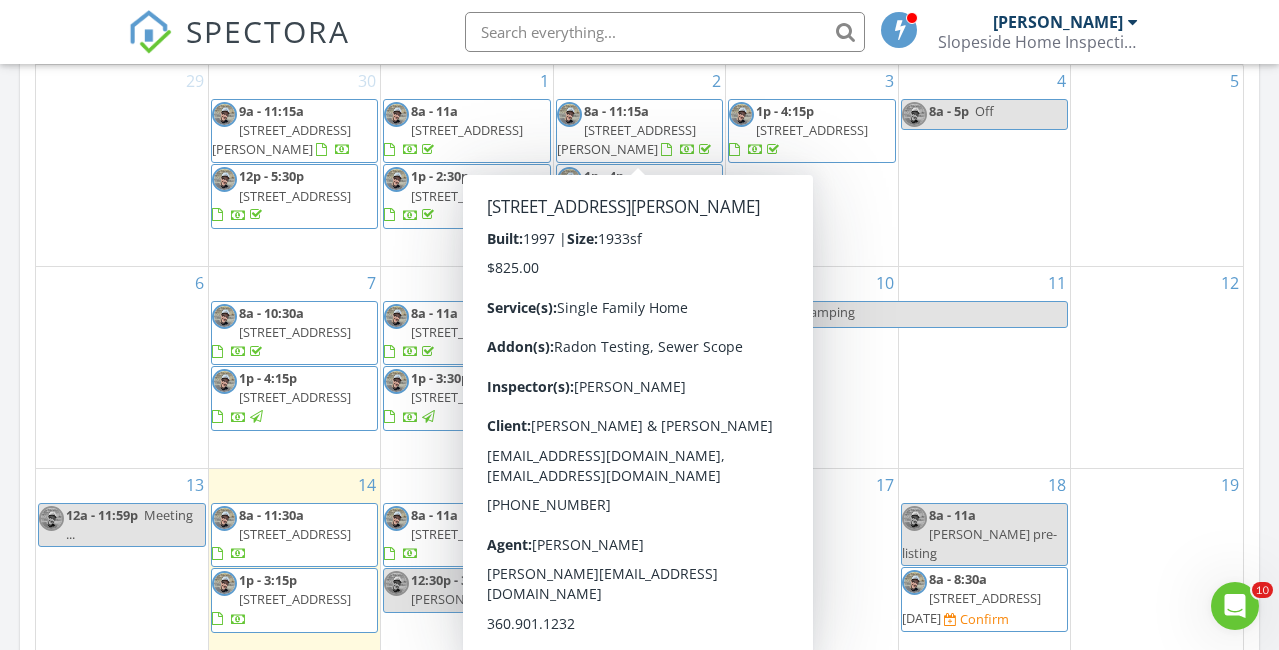click at bounding box center (665, 32) 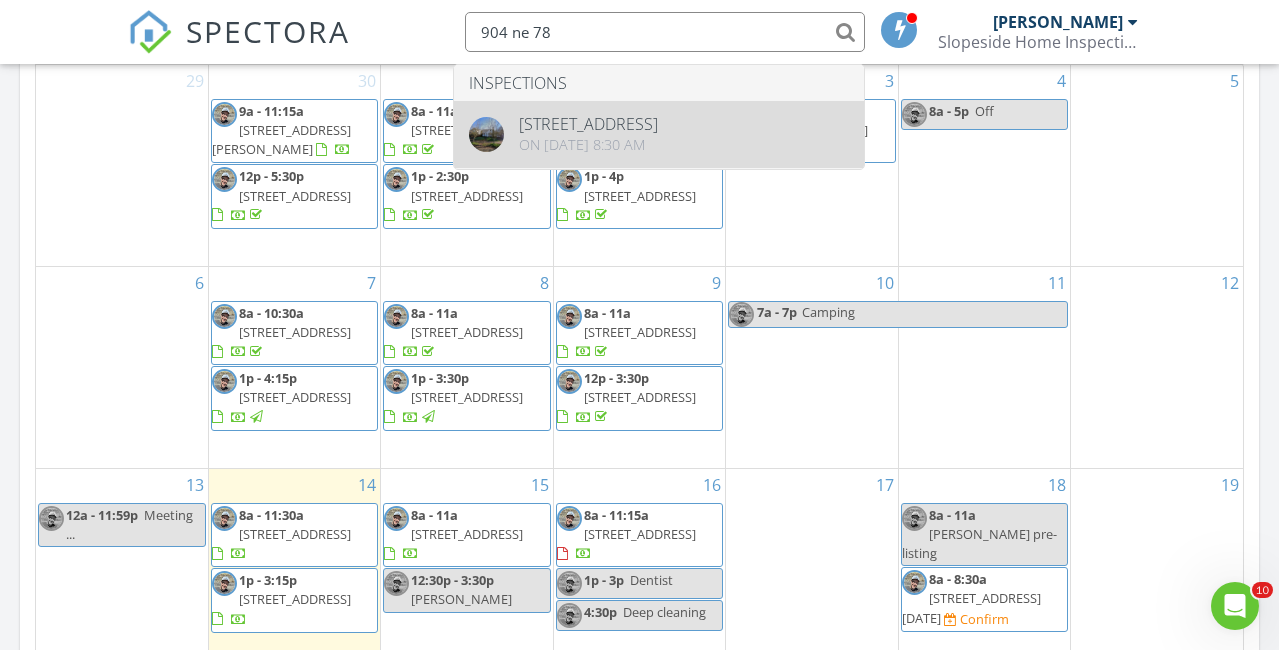 type on "904 ne 78" 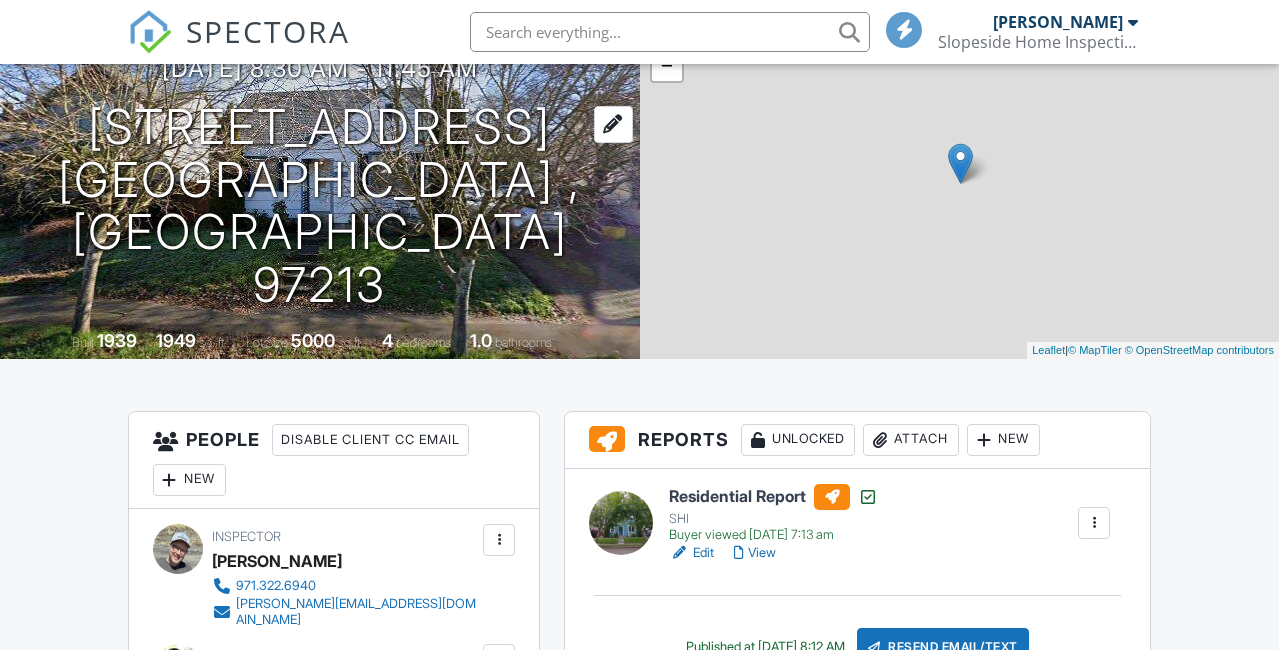 scroll, scrollTop: 520, scrollLeft: 0, axis: vertical 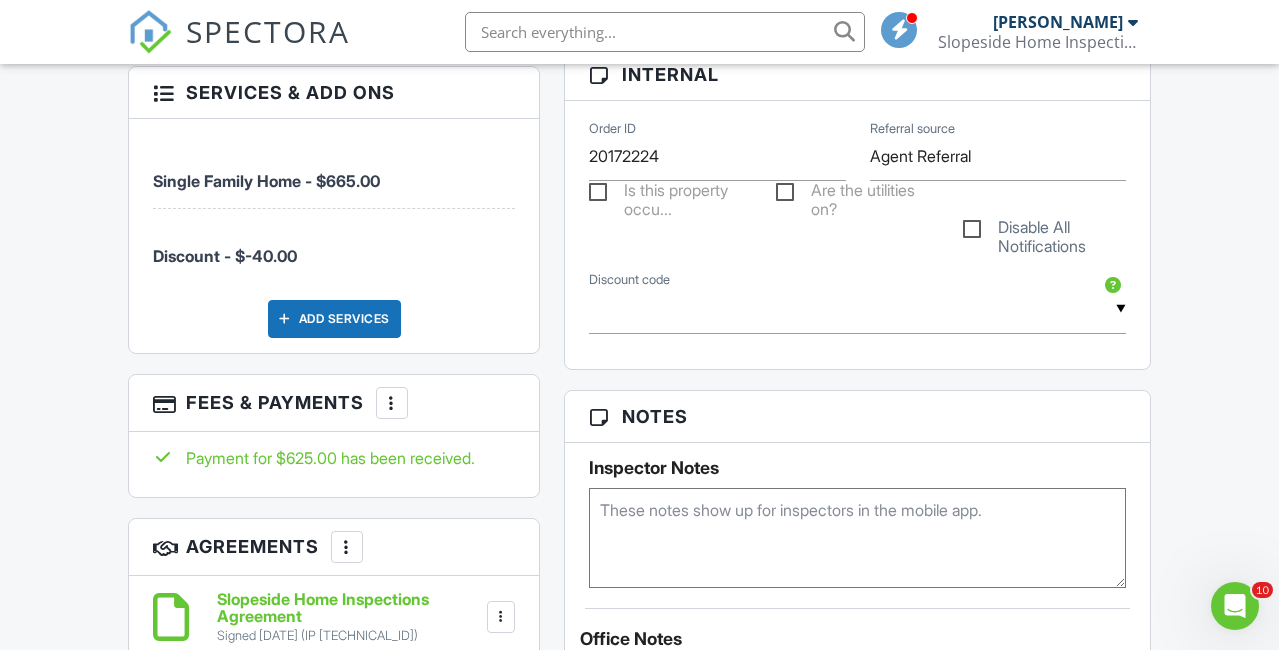 click on "Add Services" at bounding box center (334, 319) 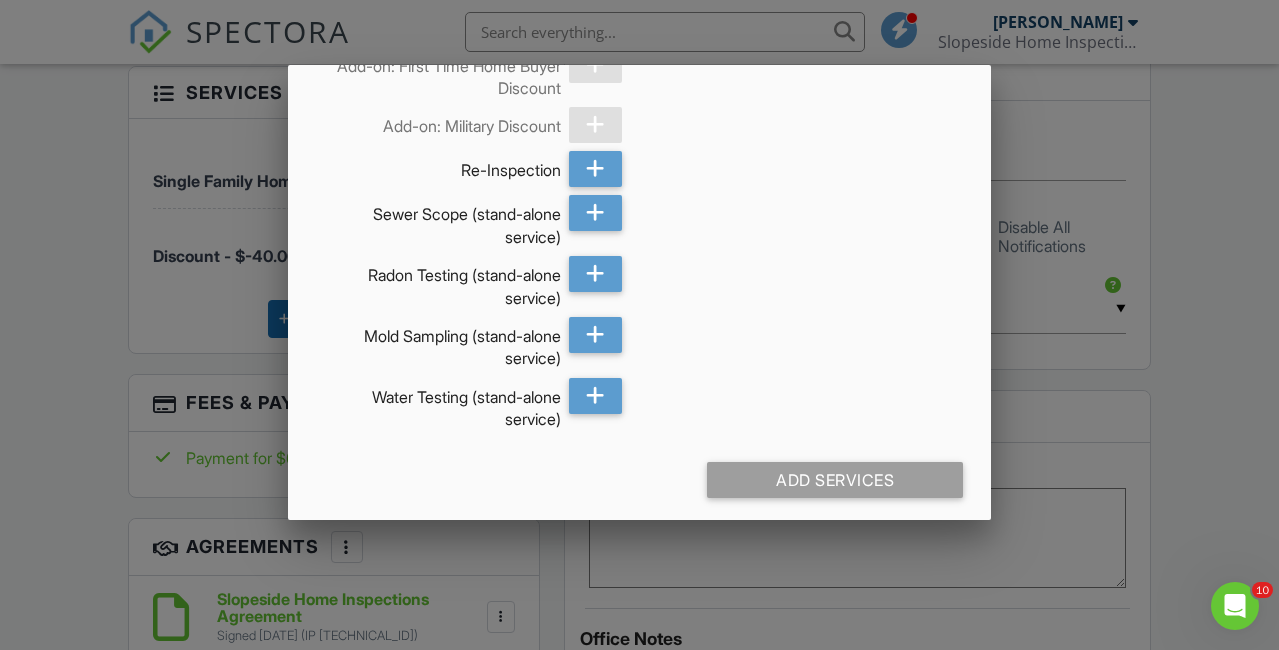 scroll, scrollTop: 1382, scrollLeft: 0, axis: vertical 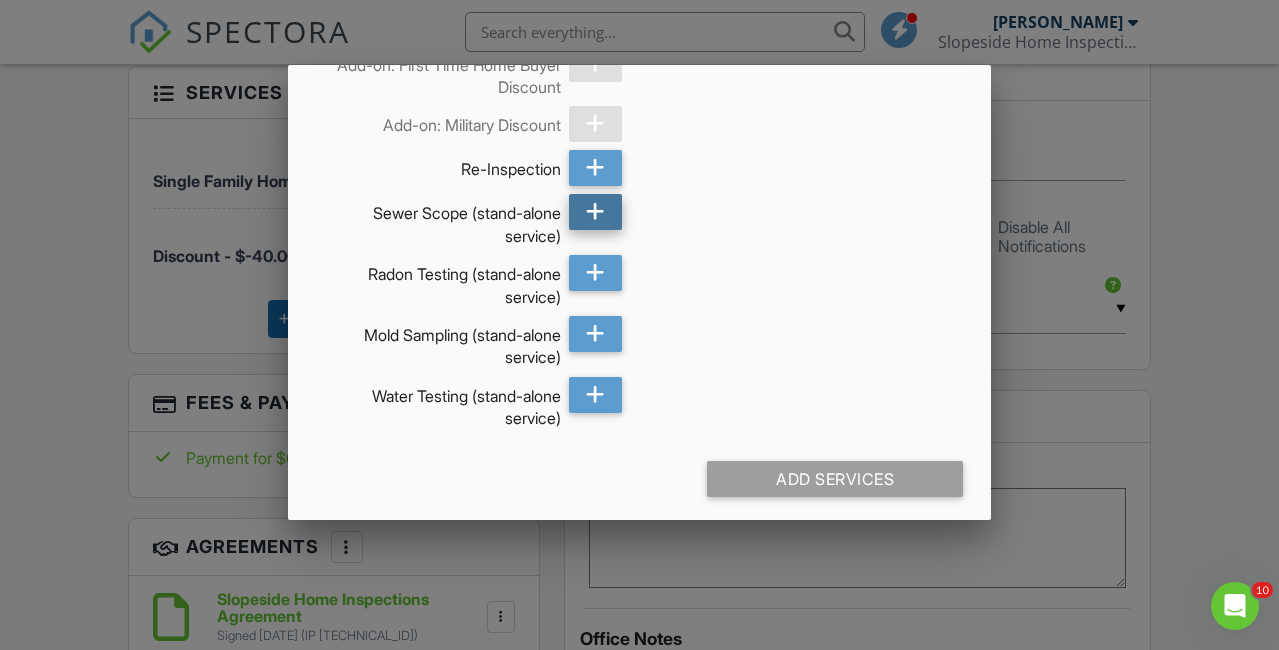 click at bounding box center (595, 212) 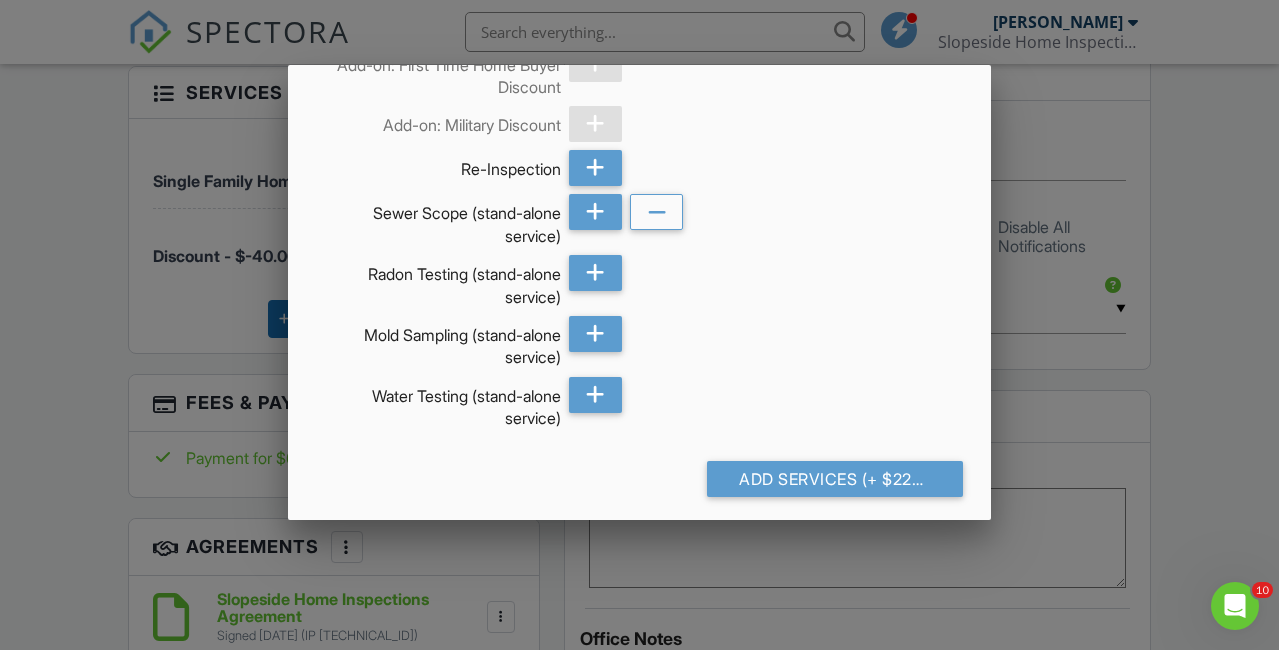 scroll, scrollTop: 1493, scrollLeft: 0, axis: vertical 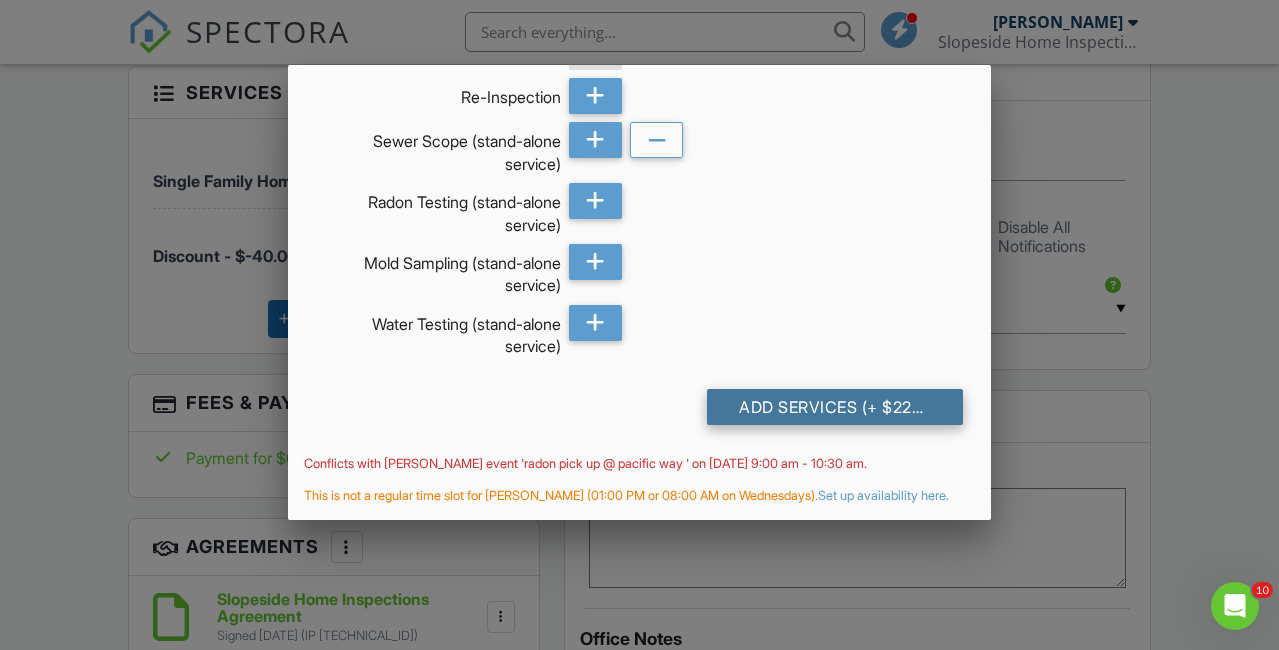 click on "Add Services
(+ $225.0)" at bounding box center (835, 407) 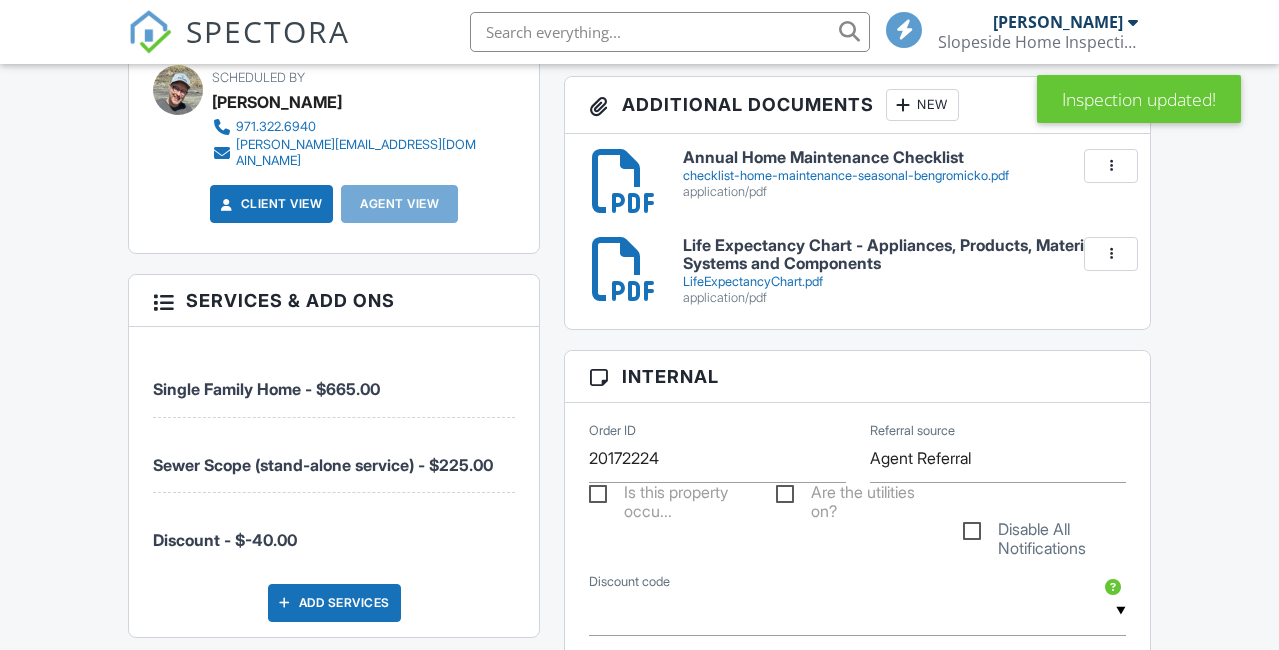 scroll, scrollTop: 1567, scrollLeft: 0, axis: vertical 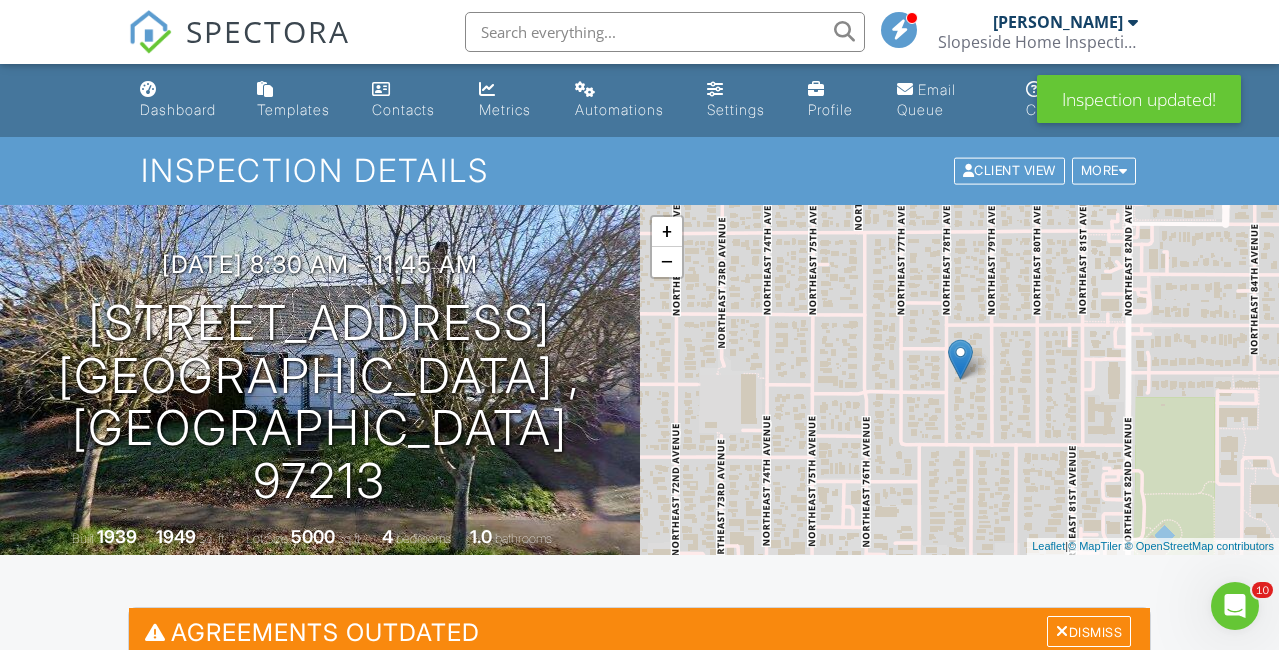 click on "SPECTORA" at bounding box center (268, 31) 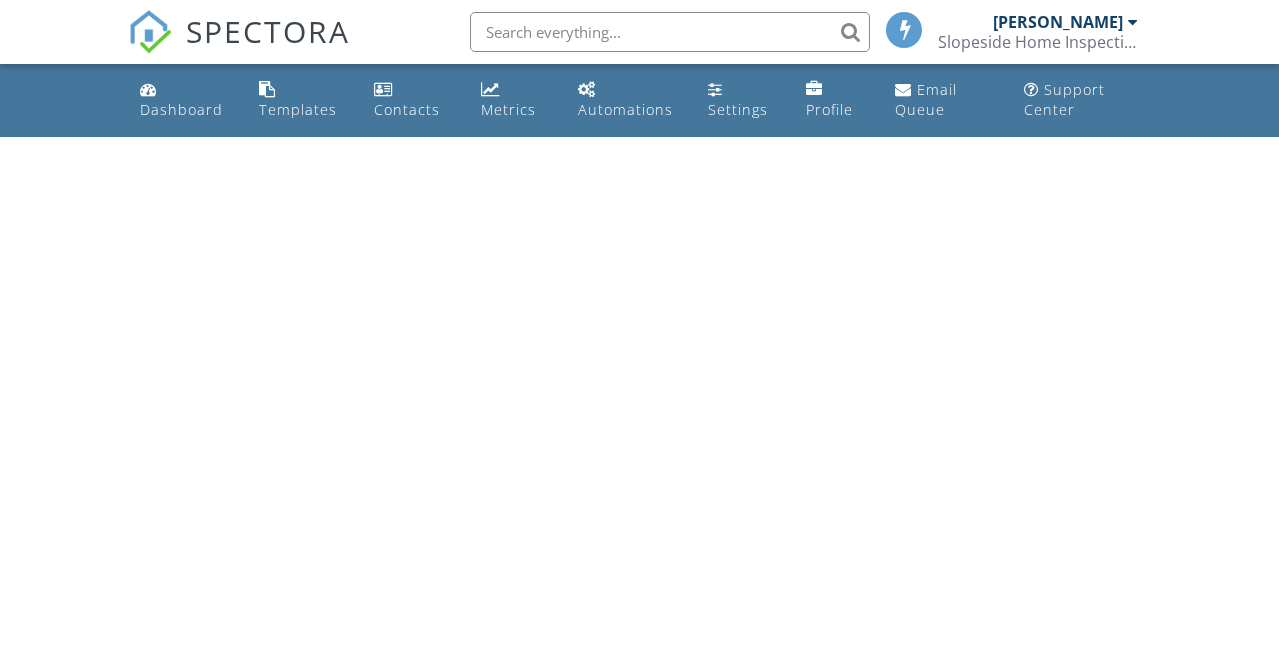scroll, scrollTop: 0, scrollLeft: 0, axis: both 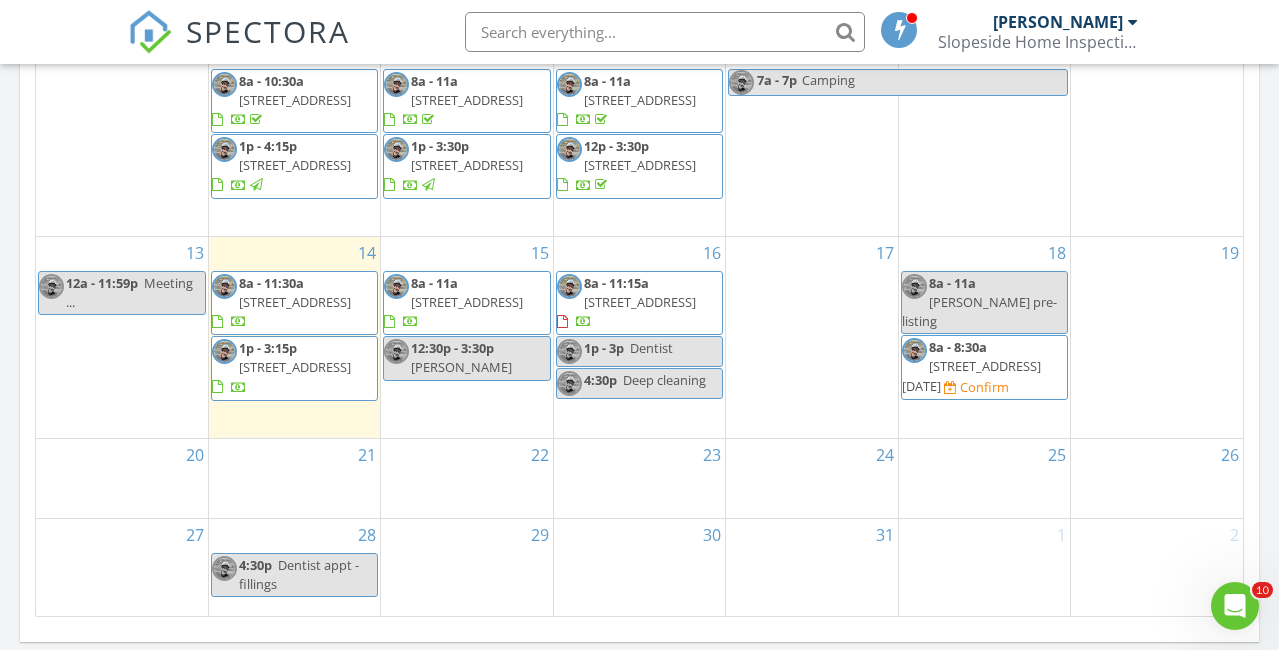 click on "15
8a - 11a
16953 SE Azalea Dr , Milwaukie 97267
12:30p - 3:30p
Jacob" at bounding box center (466, 337) 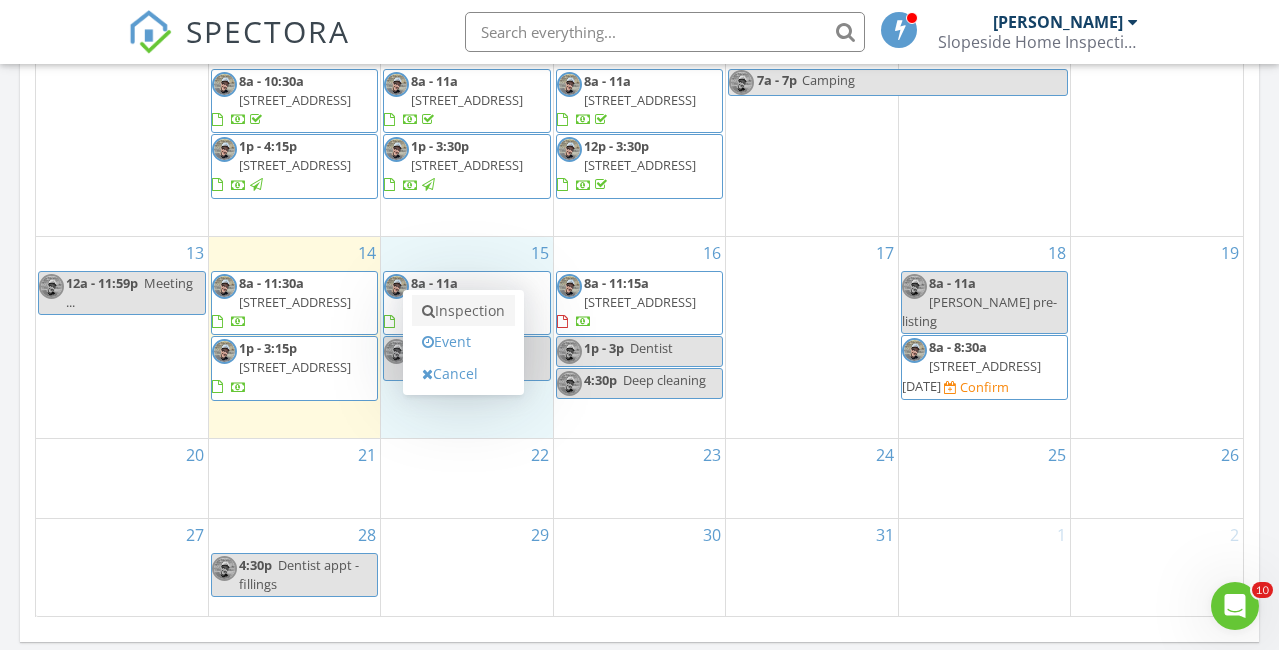 click on "Inspection" at bounding box center (463, 311) 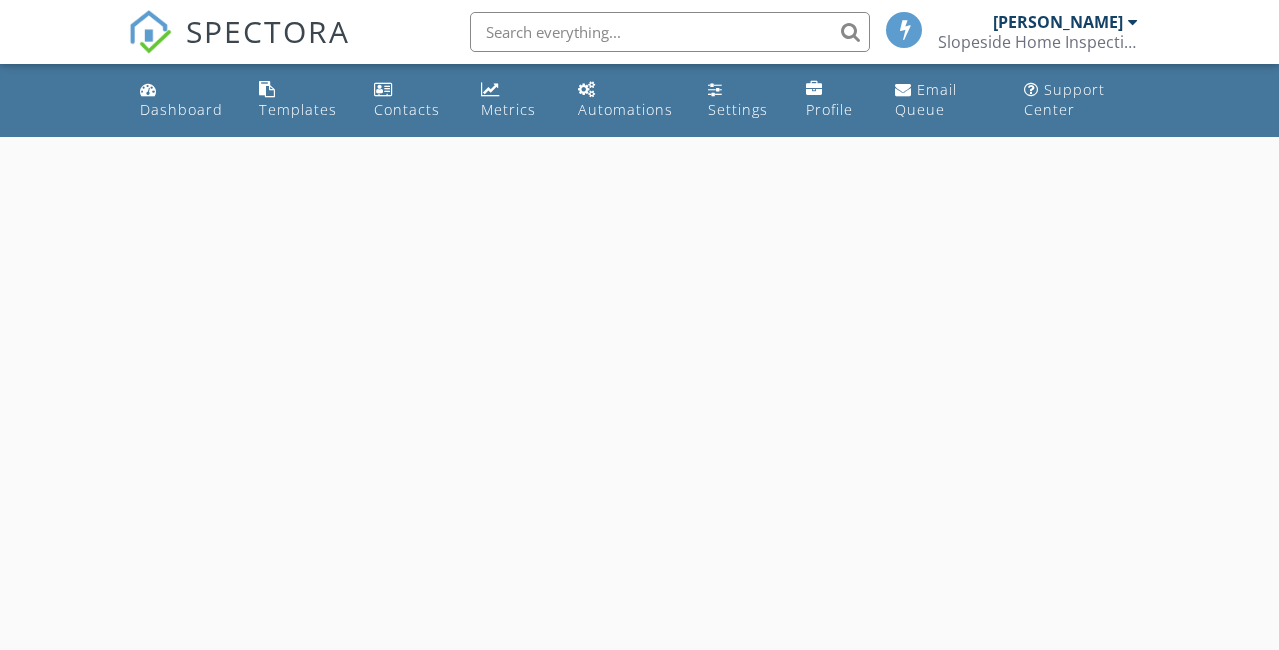 scroll, scrollTop: 0, scrollLeft: 0, axis: both 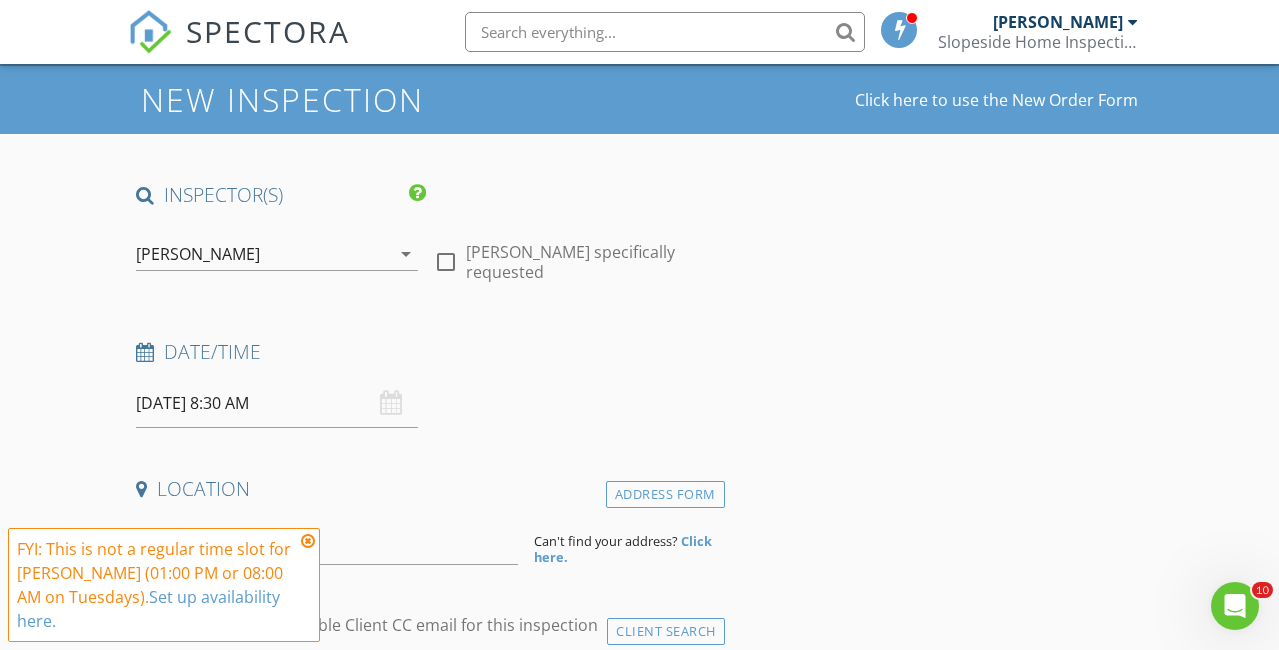 click at bounding box center (308, 541) 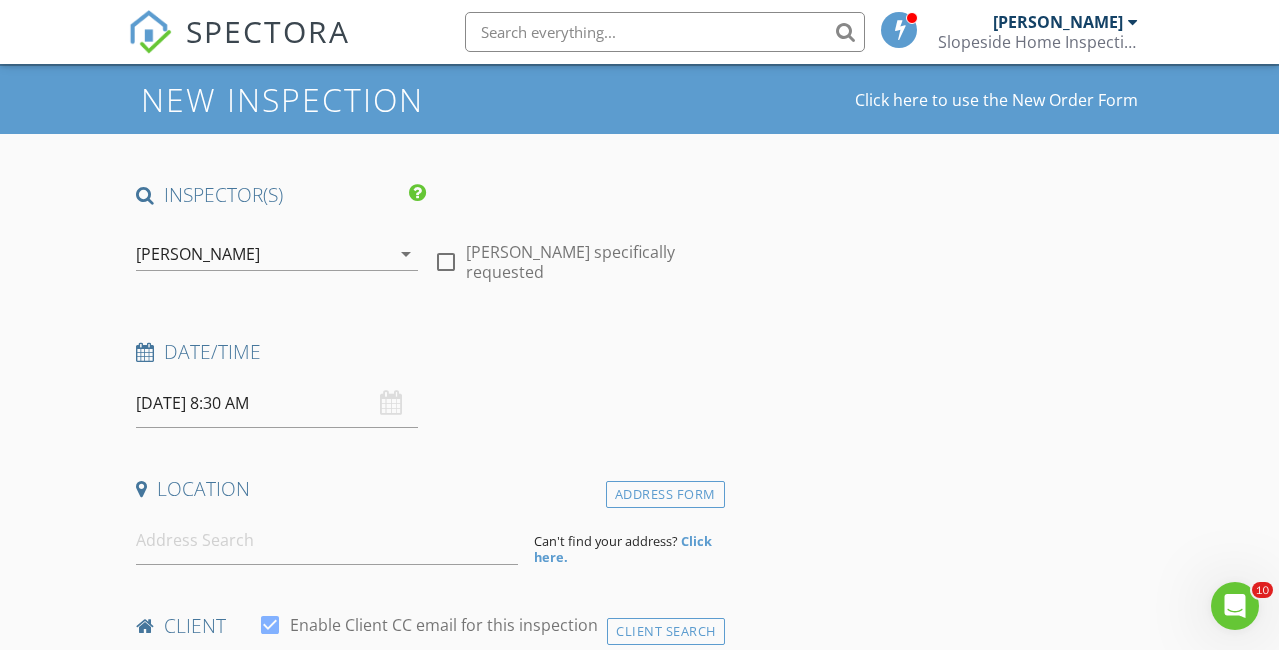 click on "07/15/2025 8:30 AM" at bounding box center (277, 403) 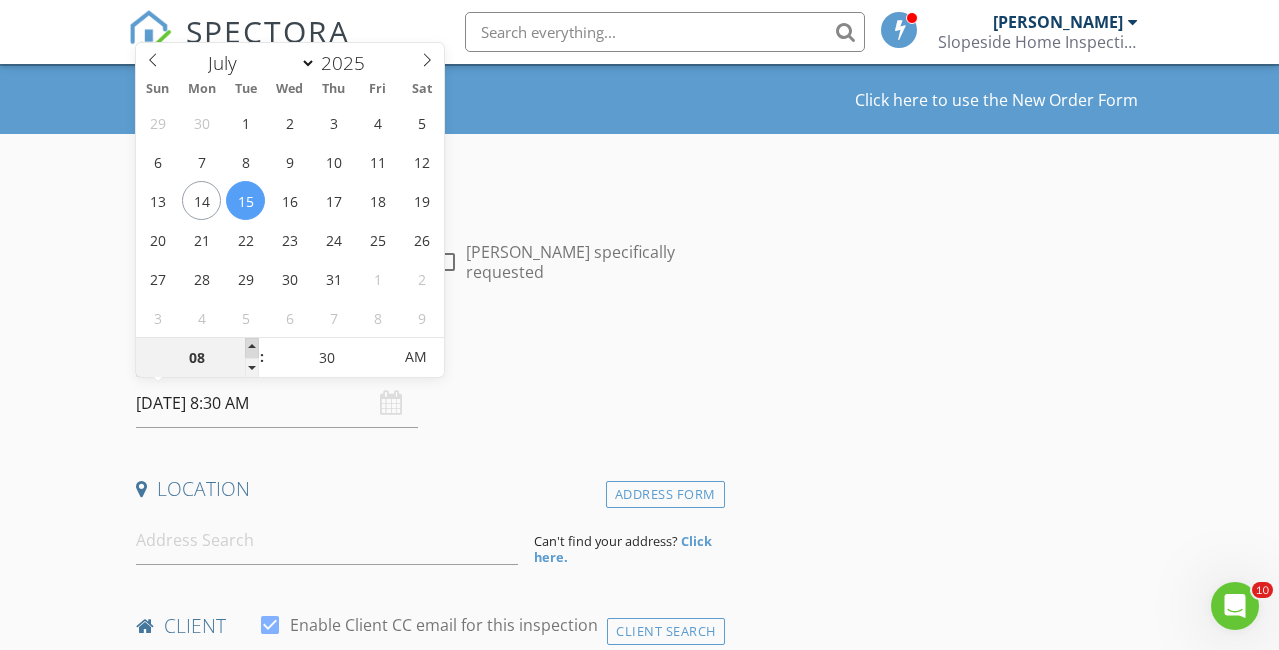 click at bounding box center [252, 348] 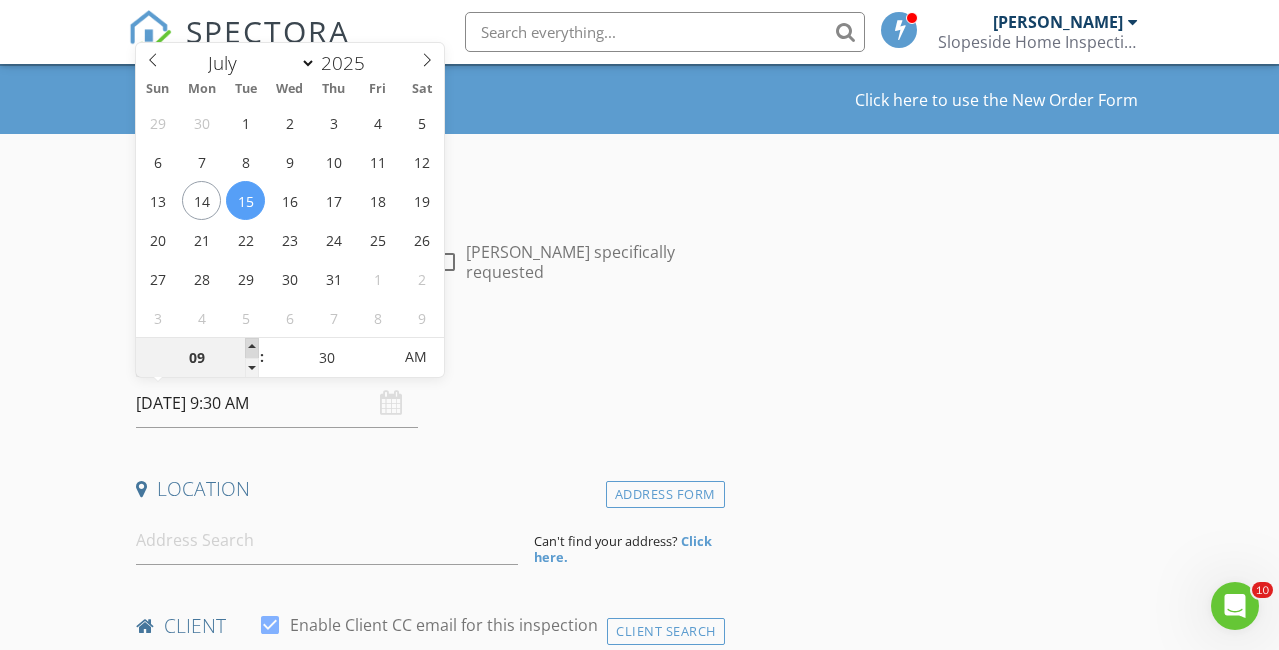type on "10" 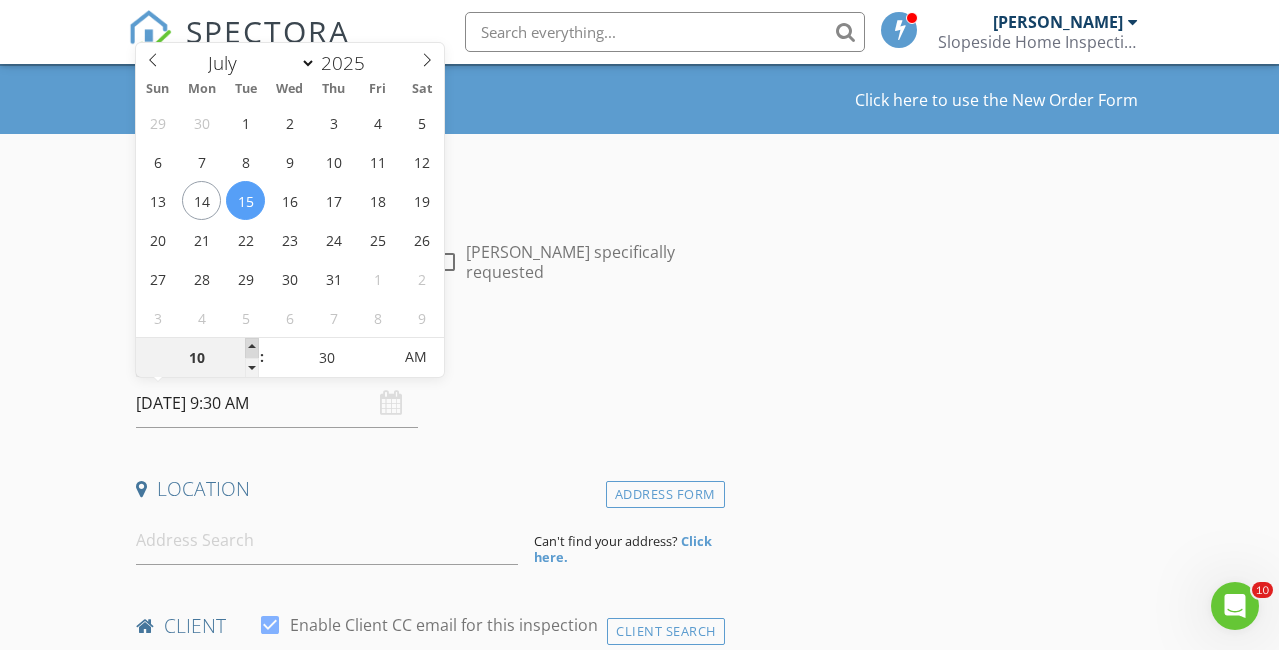 type on "07/15/2025 10:30 AM" 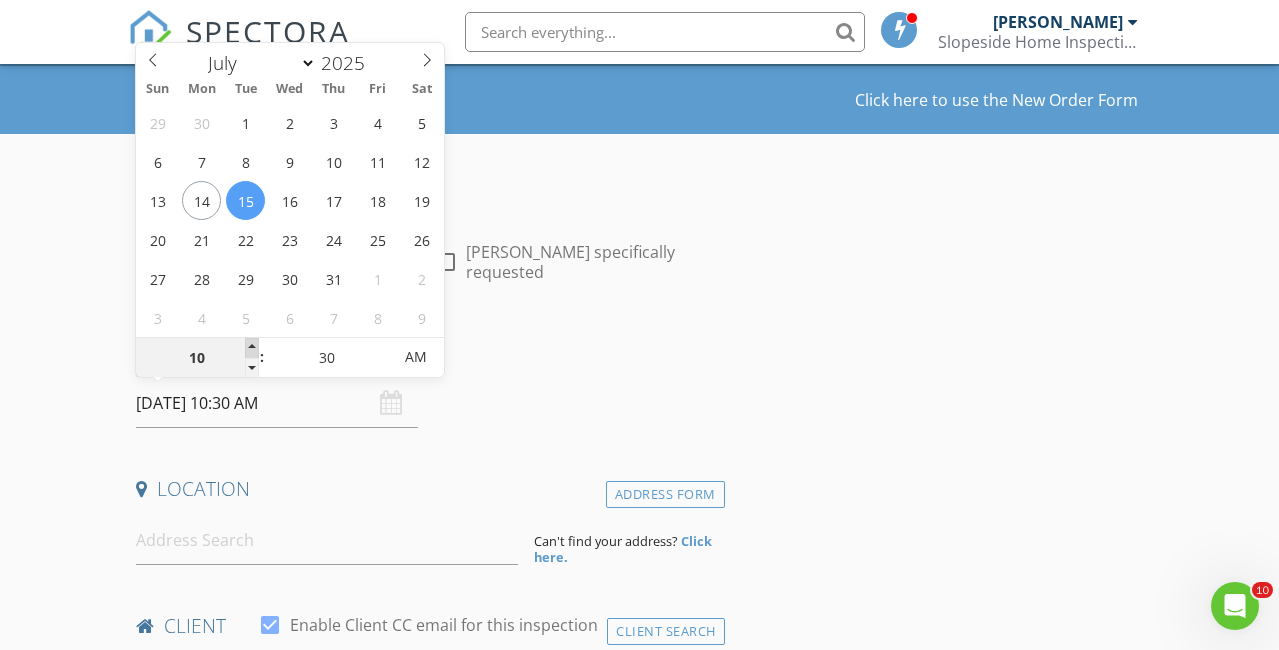 click at bounding box center (252, 348) 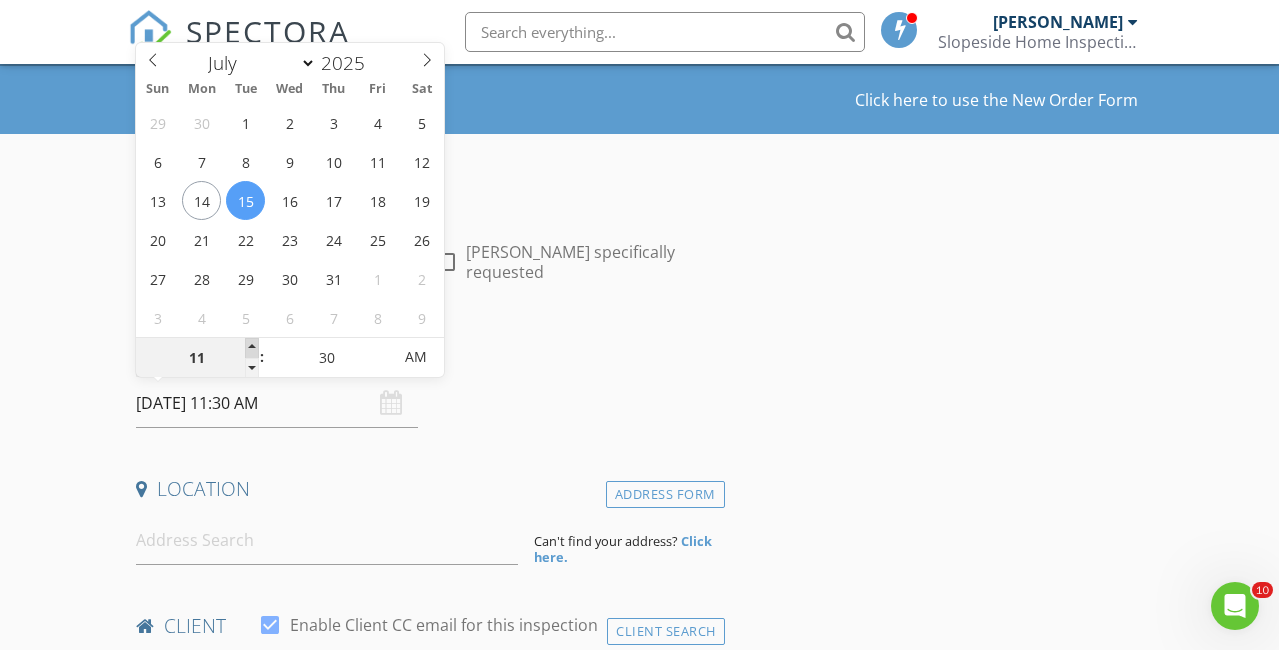 click at bounding box center [252, 348] 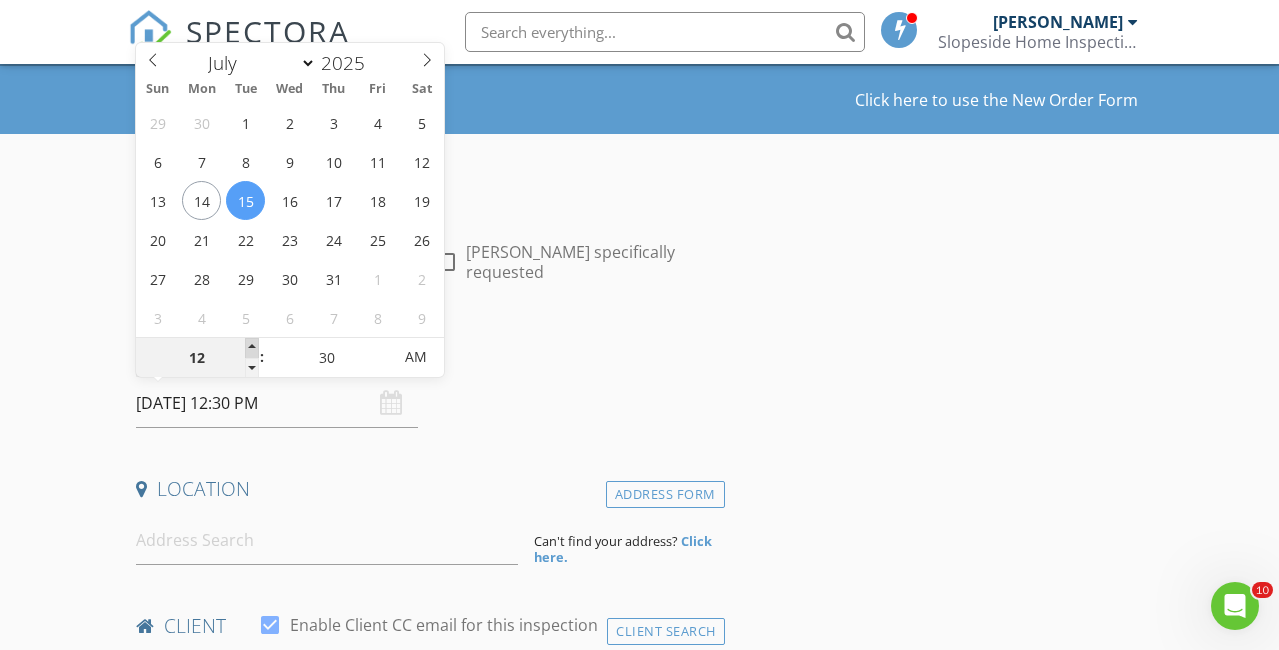 click at bounding box center (252, 348) 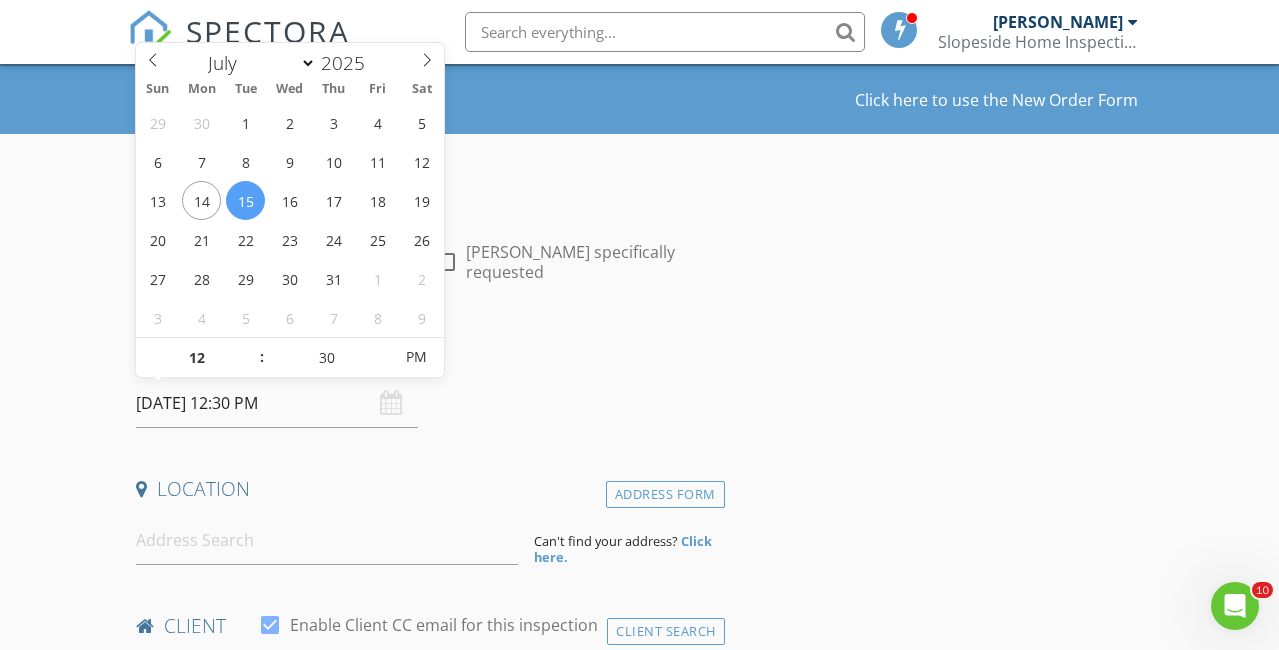 click on "New Inspection
Click here to use the New Order Form
INSPECTOR(S)
check_box   Andrew Tewson   PRIMARY   Andrew Tewson arrow_drop_down   check_box_outline_blank Andrew Tewson specifically requested
Date/Time
07/15/2025 12:30 PM
Location
Address Form       Can't find your address?   Click here.
client
check_box Enable Client CC email for this inspection   Client Search     check_box_outline_blank Client is a Company/Organization     First Name   Last Name   Email   CC Email   Phone           Notes   Private Notes
ADD ADDITIONAL client
SERVICES
check_box_outline_blank   Single Family Home    check_box_outline_blank   Condo (Interior only)   Interior only check_box_outline_blank     check_box_outline_blank   Re-Inspection   check_box_outline_blank" at bounding box center (639, 1616) 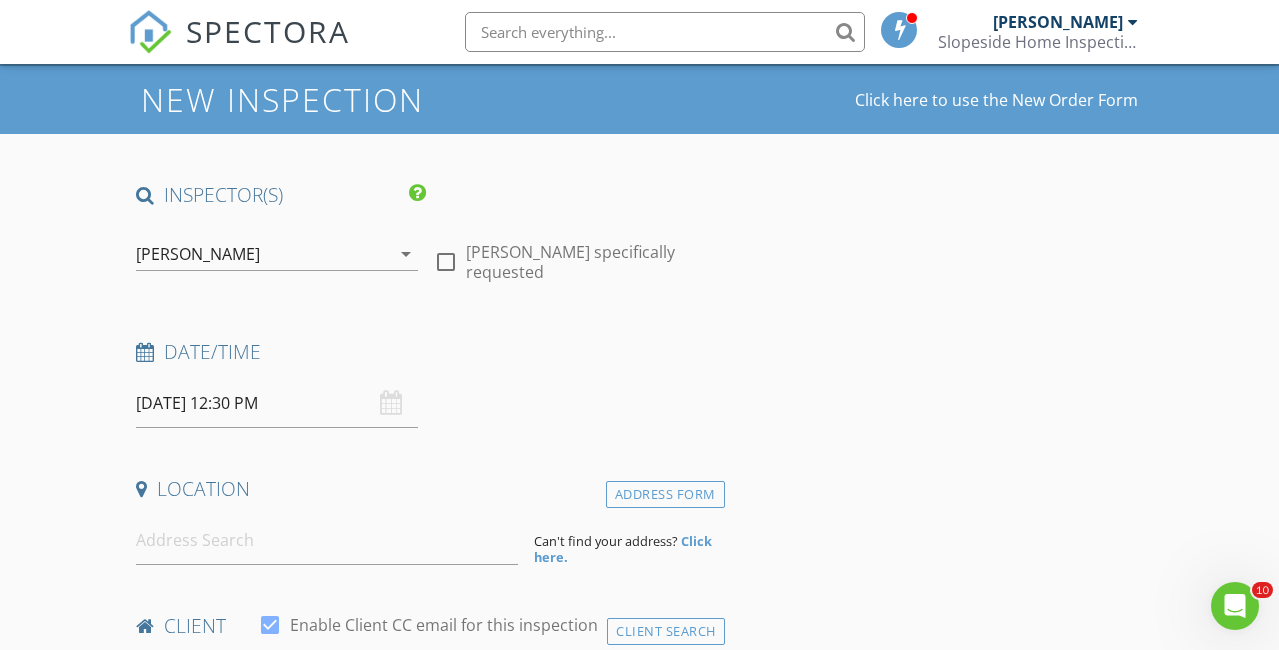 scroll, scrollTop: 158, scrollLeft: 0, axis: vertical 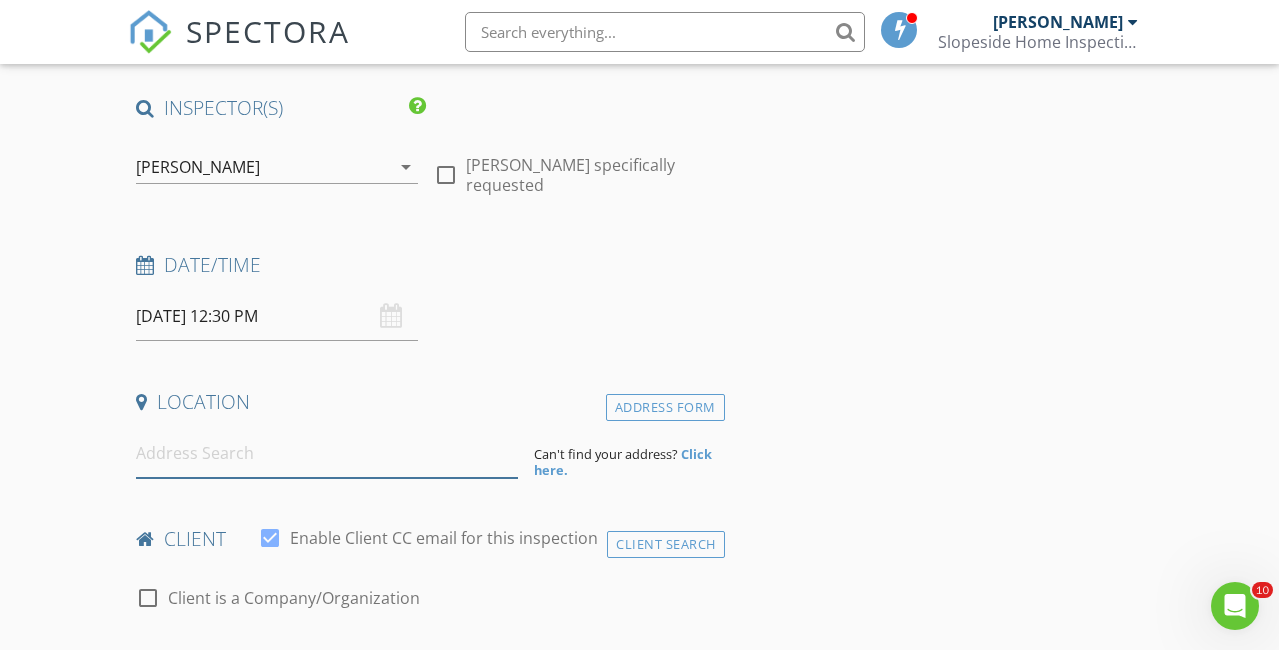 click at bounding box center (327, 453) 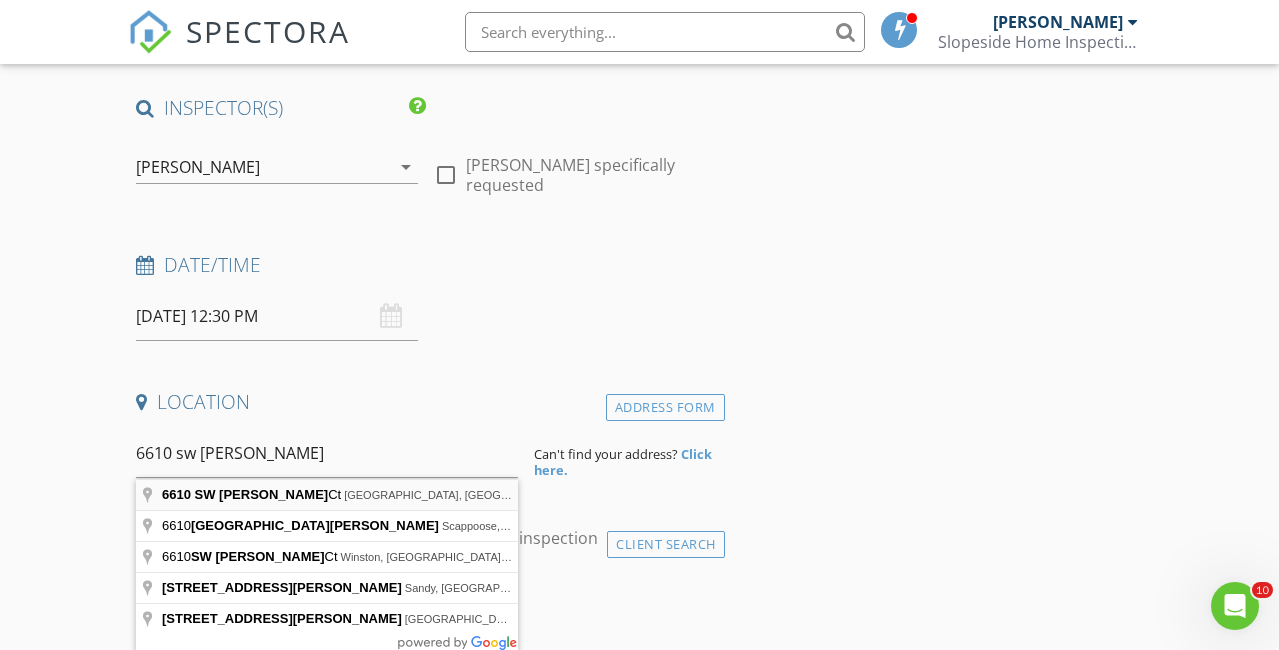 type on "6610 SW Terri Ct, Portland, OR, USA" 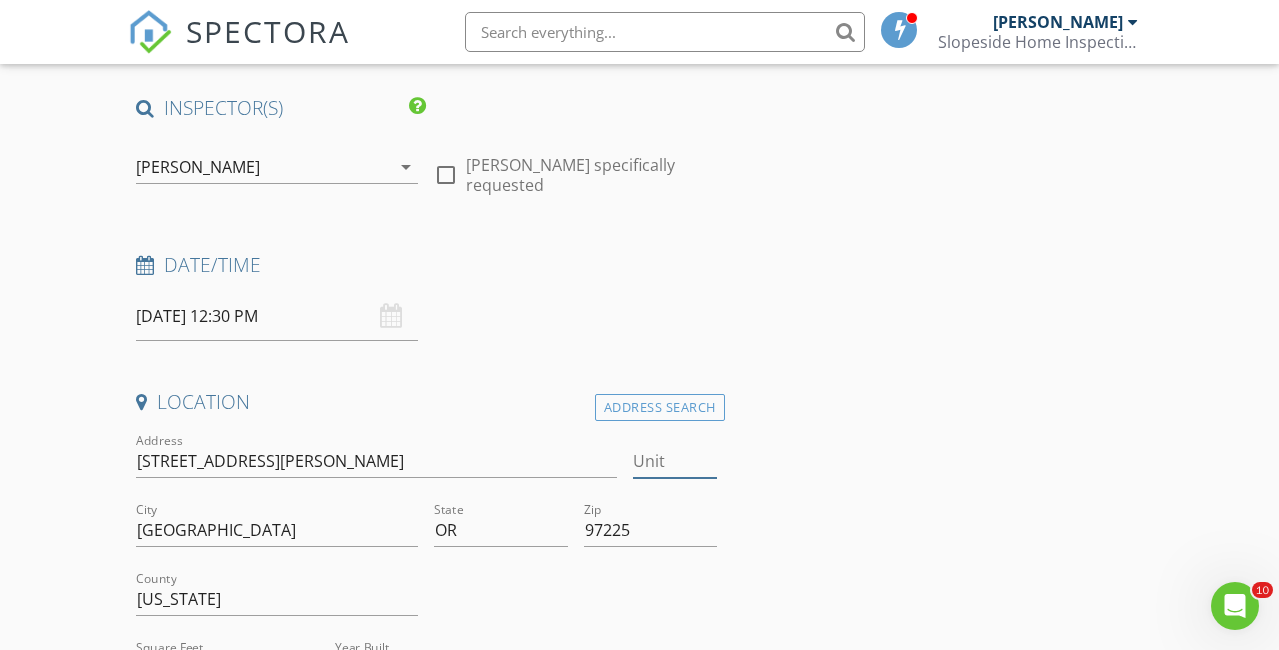 click on "Unit" at bounding box center (674, 461) 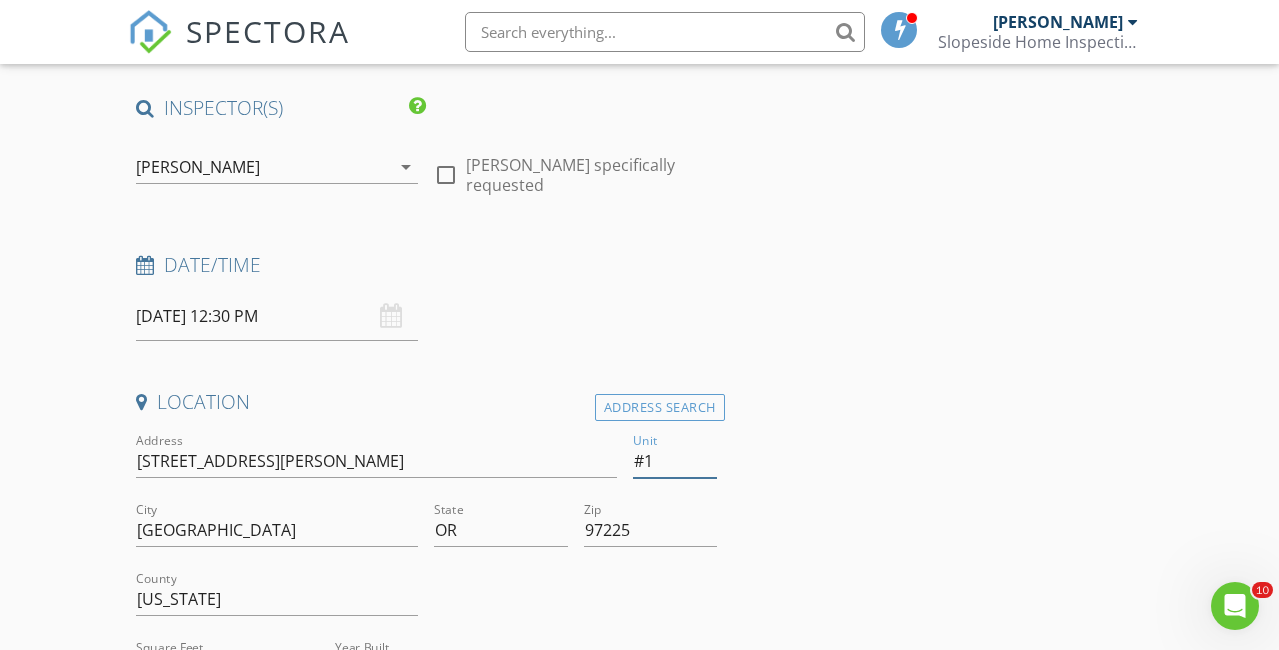 type on "#10" 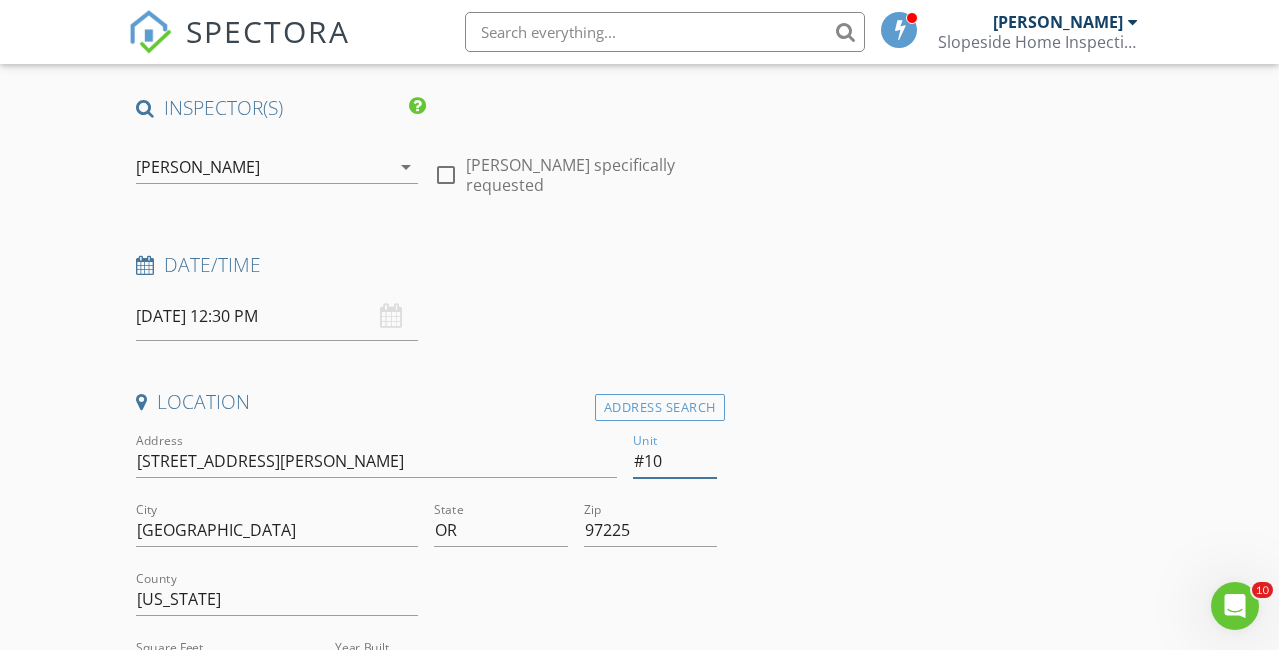 type 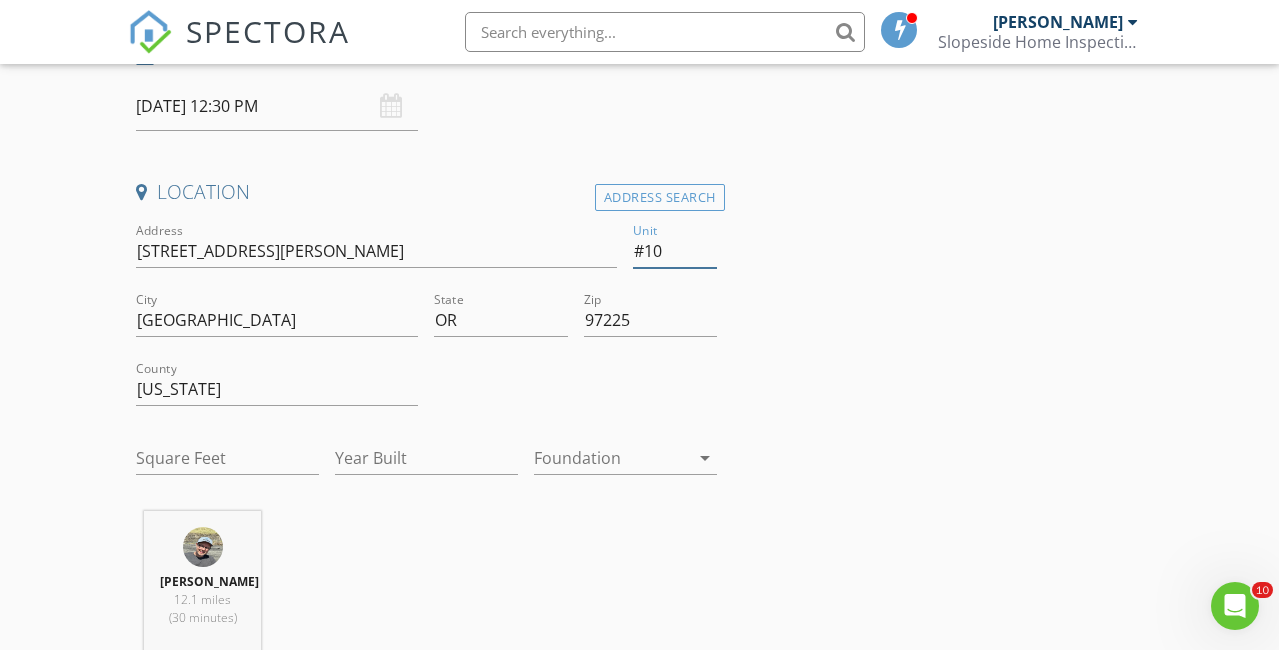 scroll, scrollTop: 395, scrollLeft: 0, axis: vertical 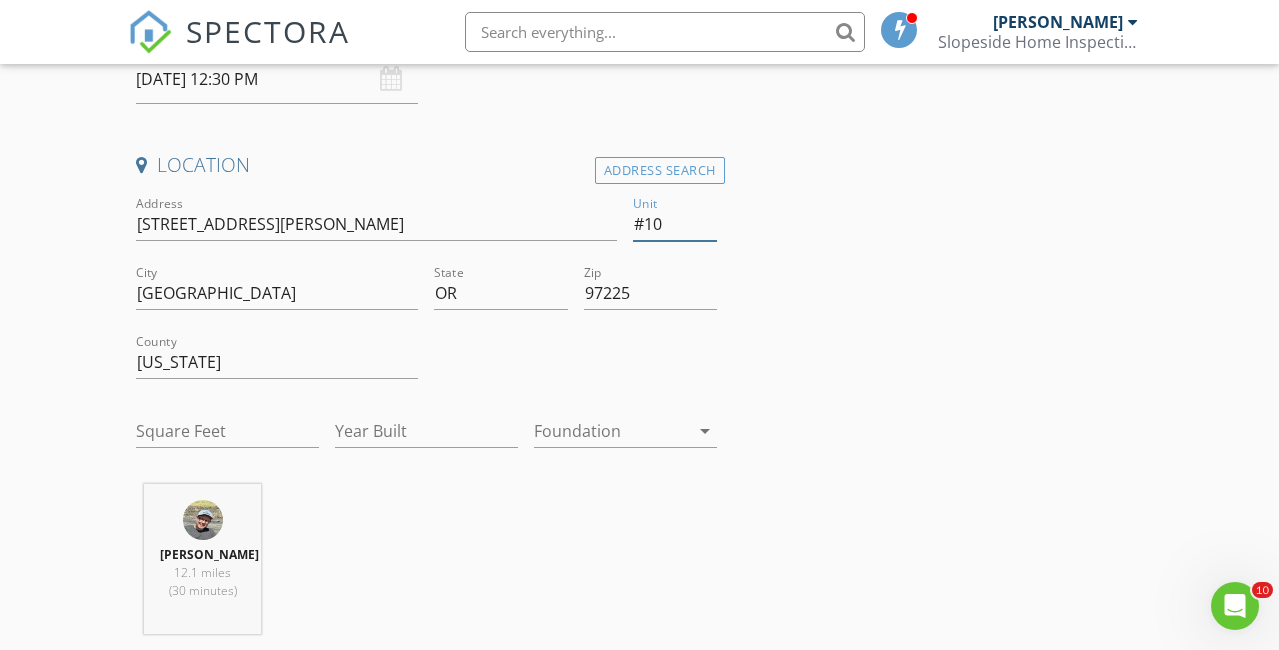 type on "#10" 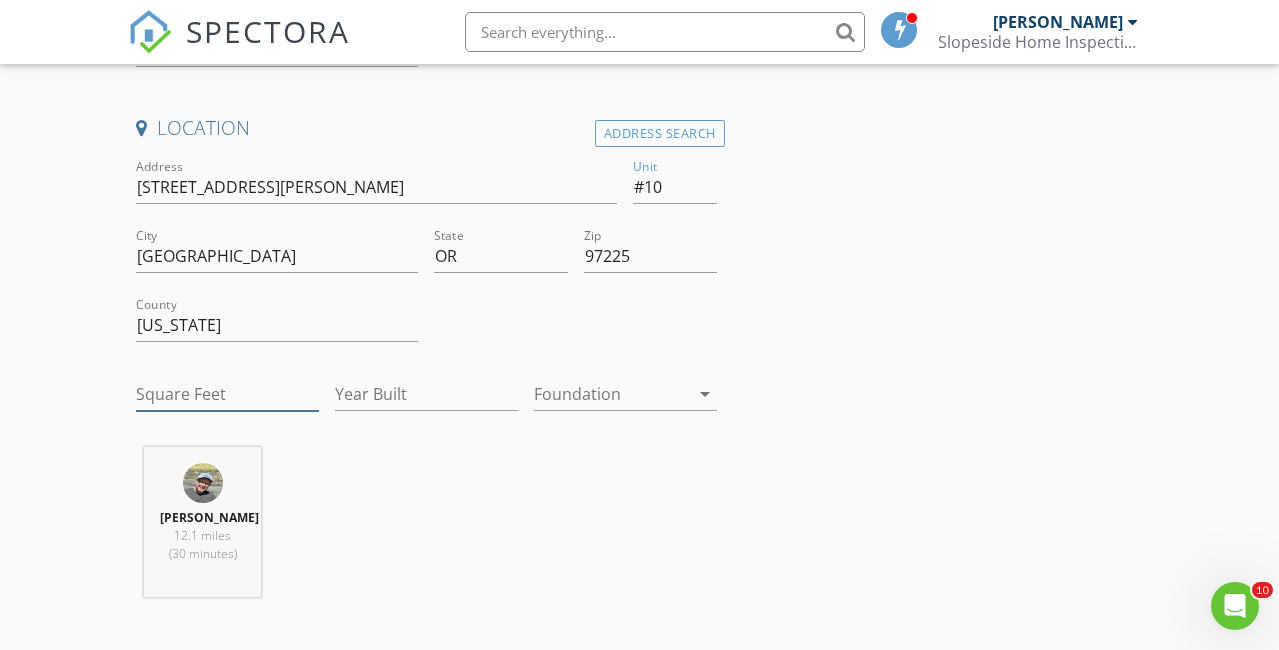 click on "Square Feet" at bounding box center (227, 394) 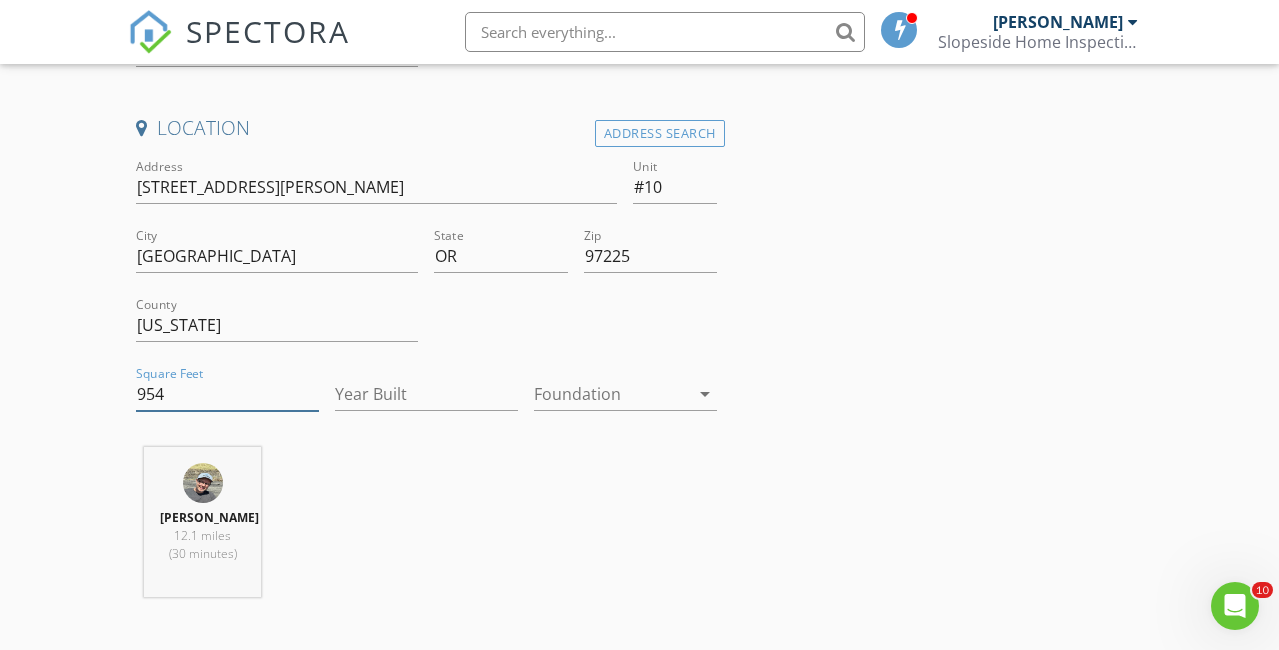 type on "954" 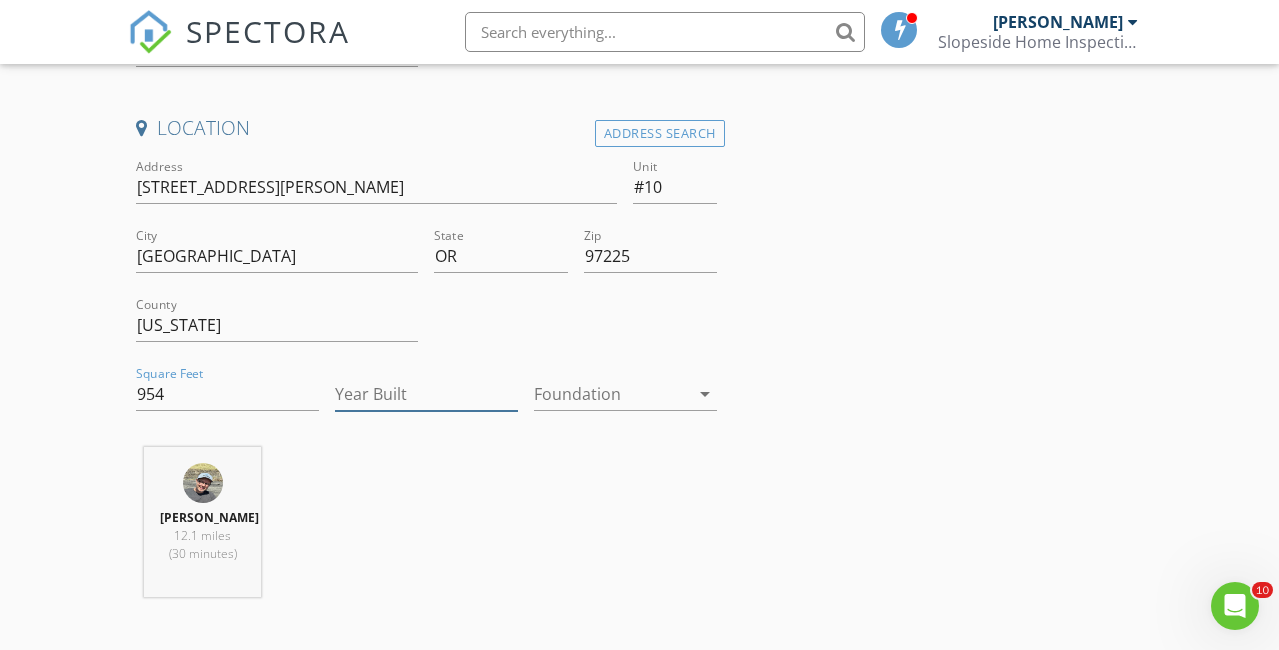 click on "Year Built" at bounding box center [426, 394] 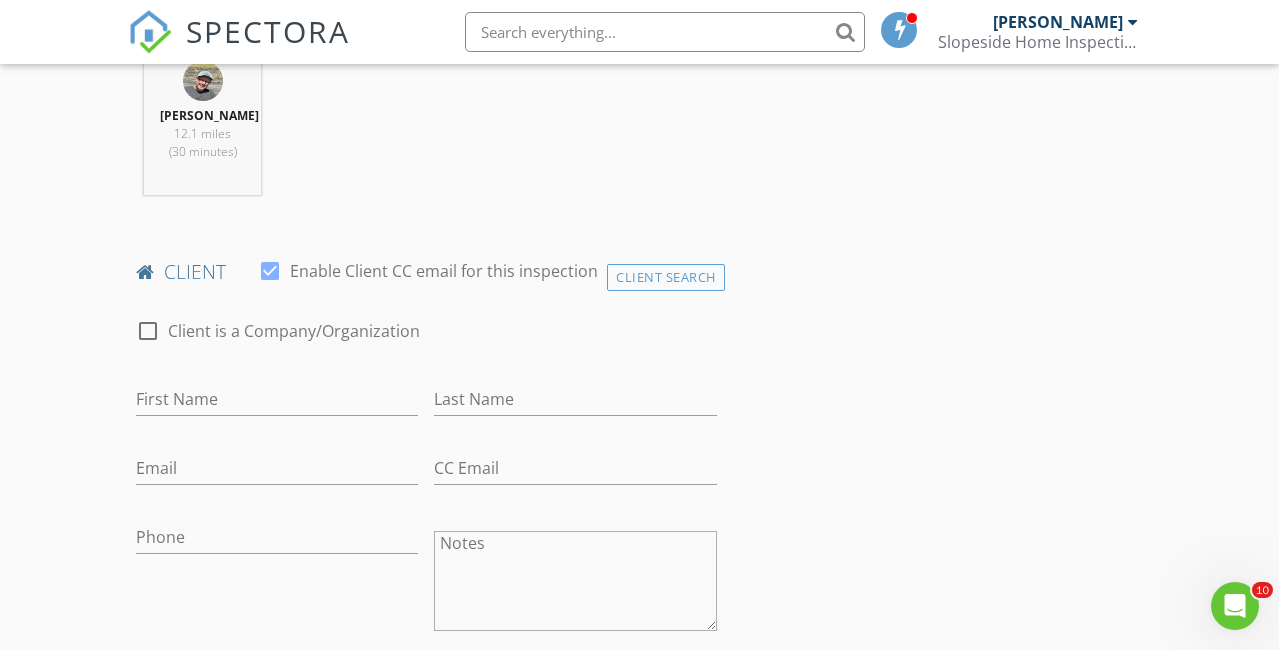 scroll, scrollTop: 894, scrollLeft: 0, axis: vertical 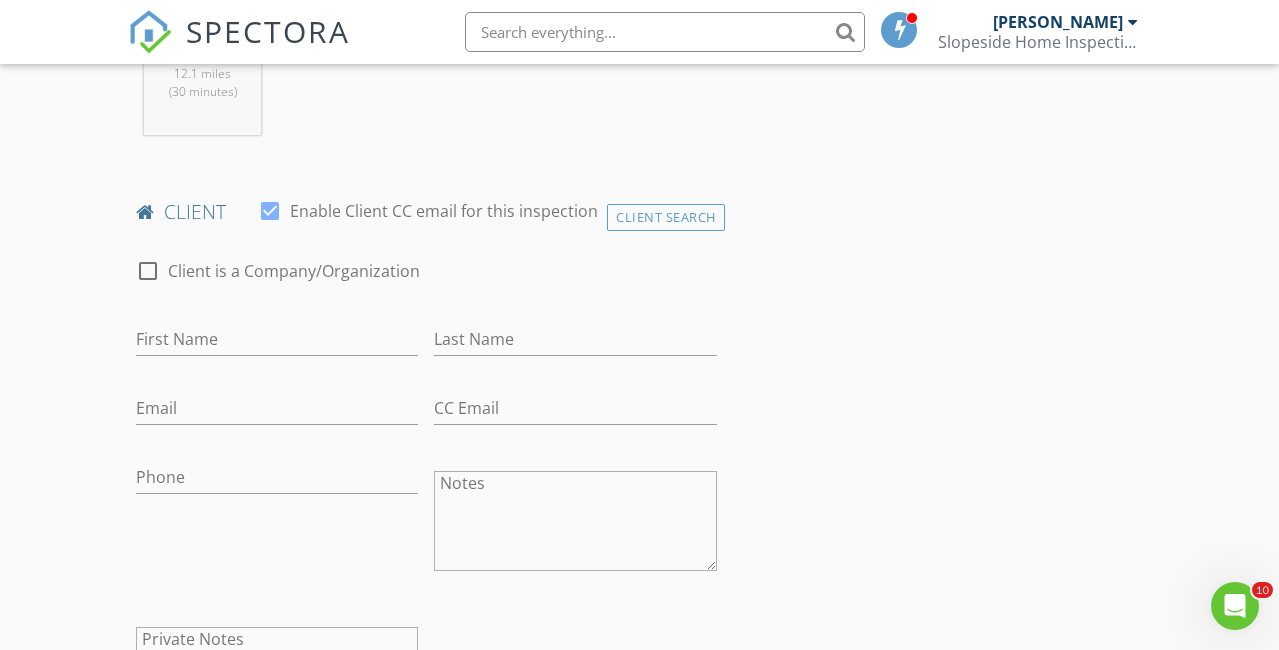 type on "1971" 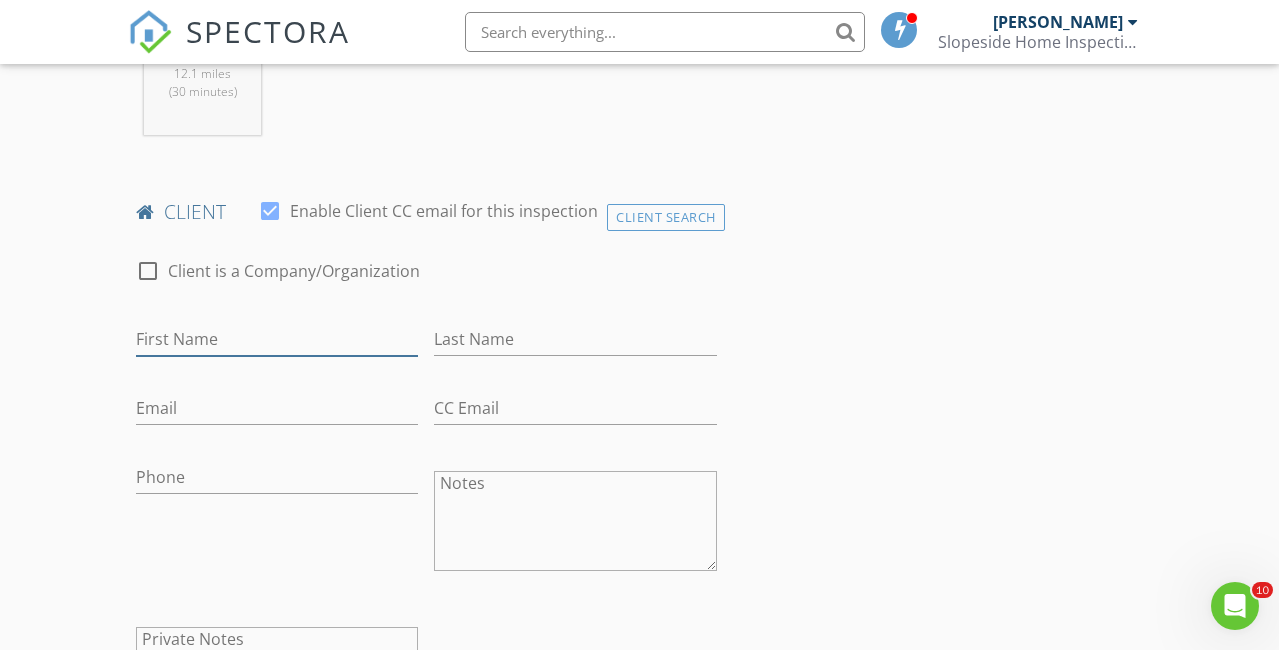 click on "First Name" at bounding box center (277, 339) 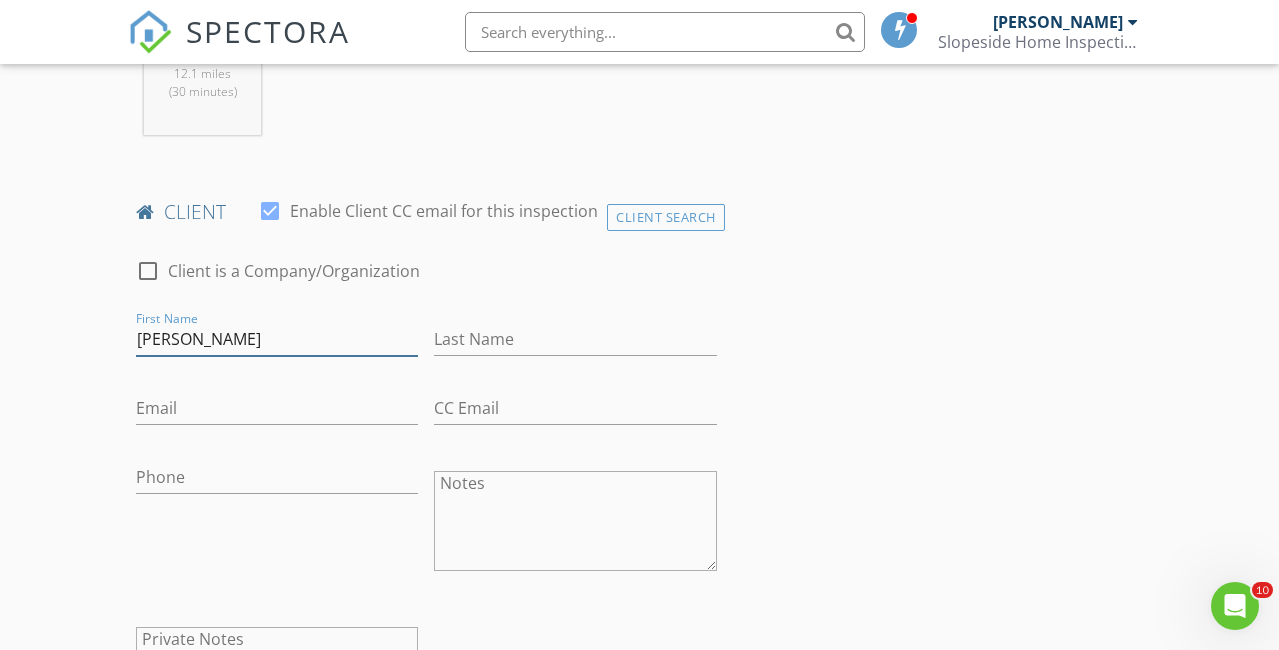 type on "Evan" 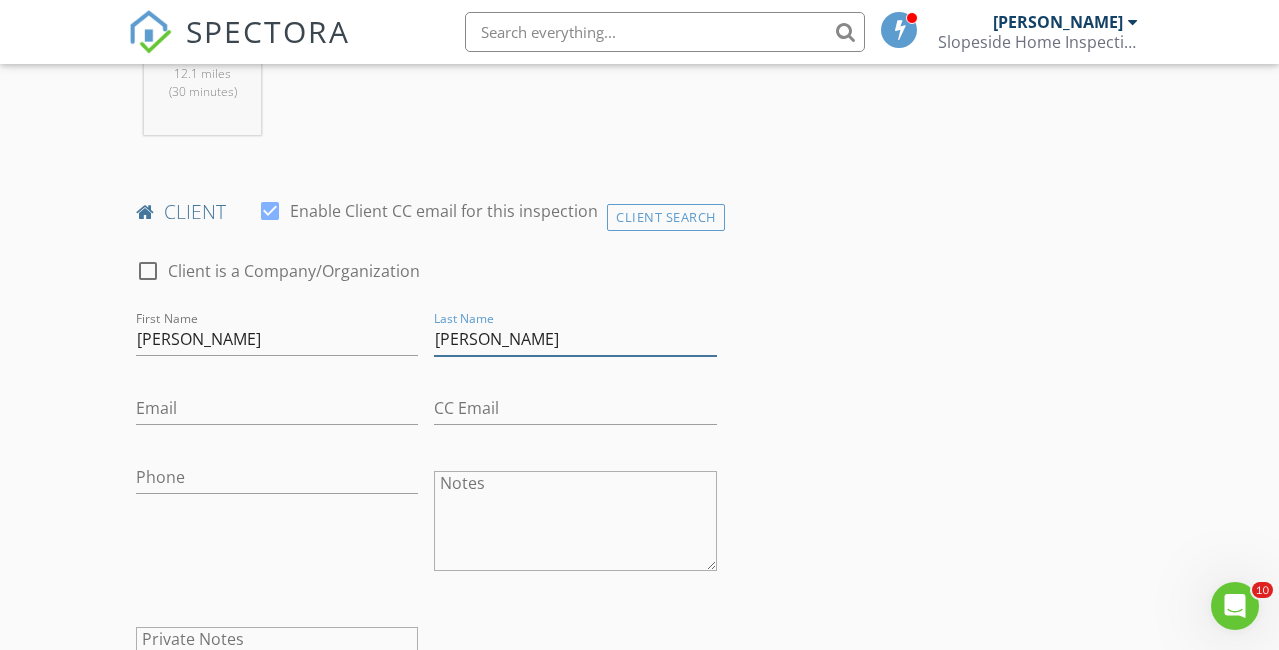 type on "Gooch" 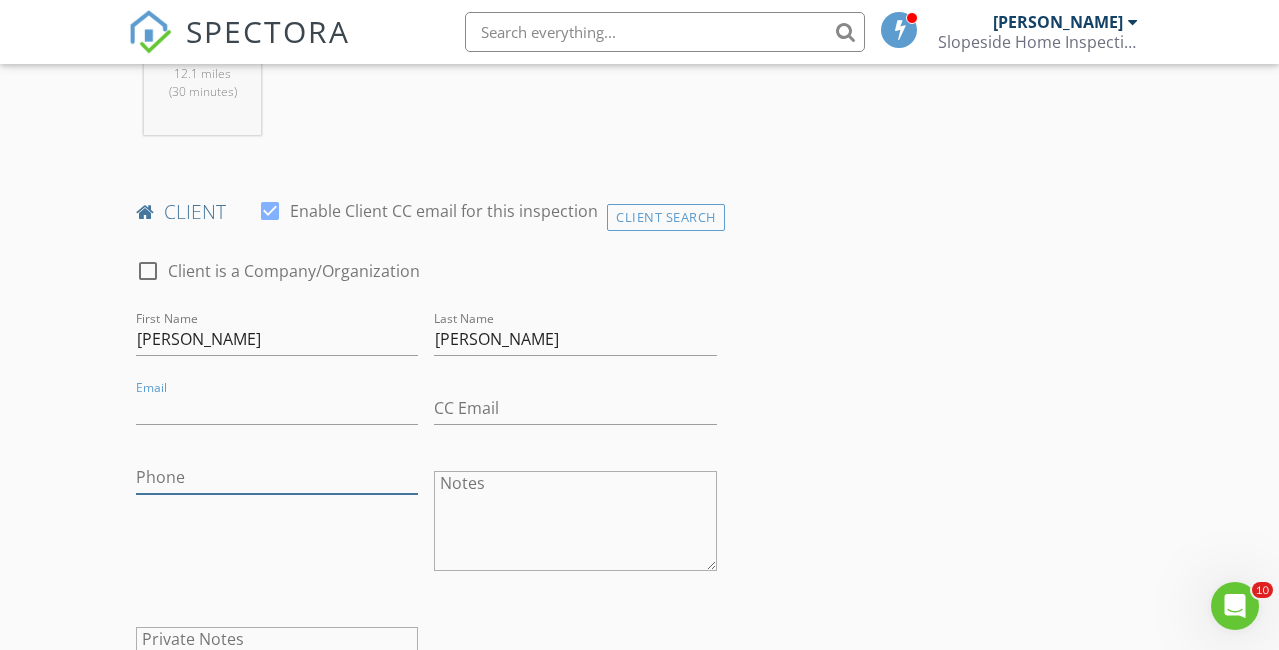 click on "Phone" at bounding box center (277, 477) 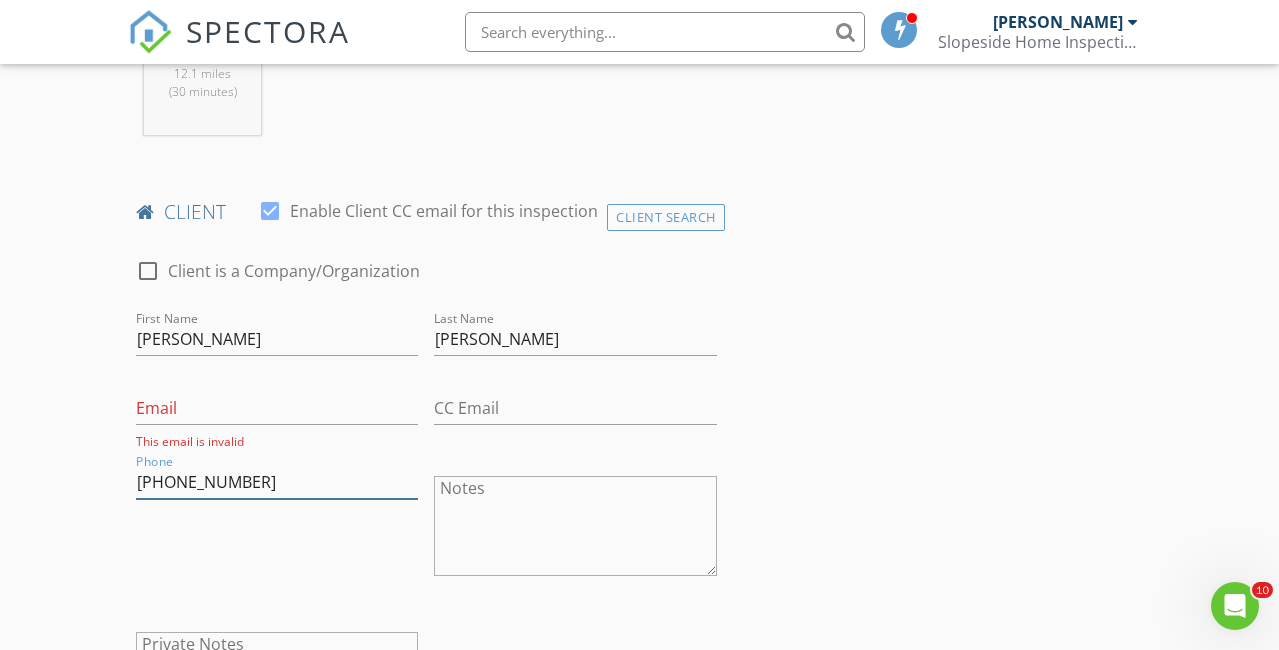 type on "541-993-7959" 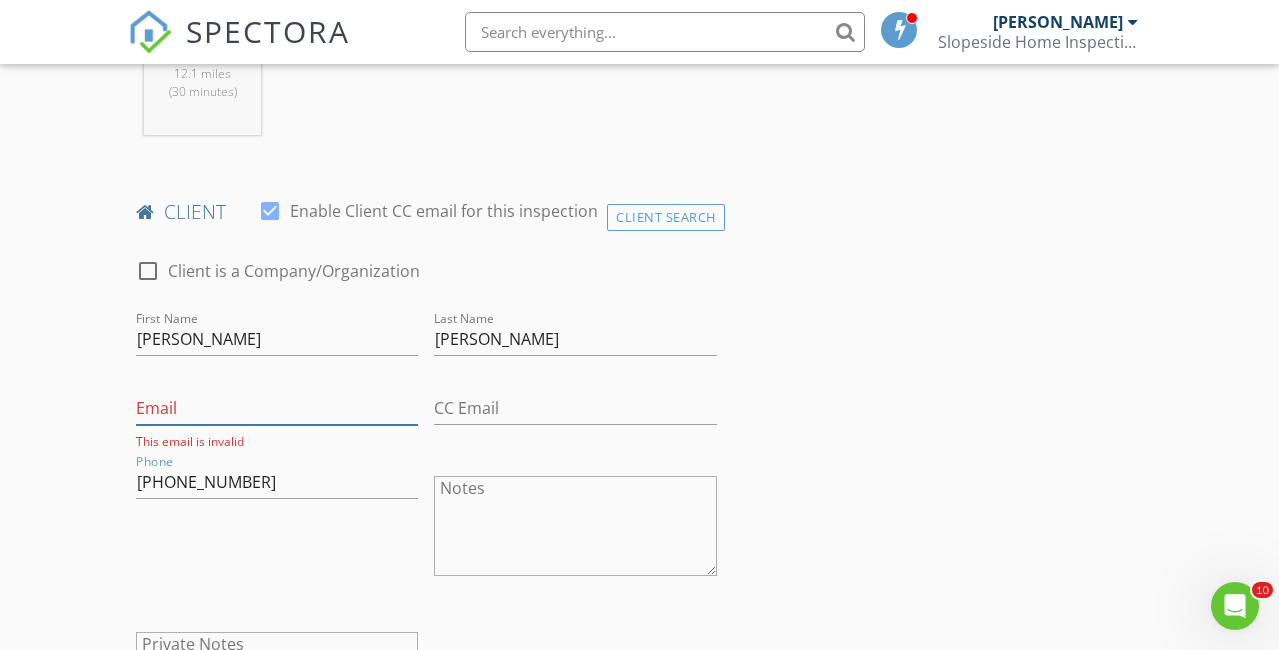 click on "Email" at bounding box center (277, 408) 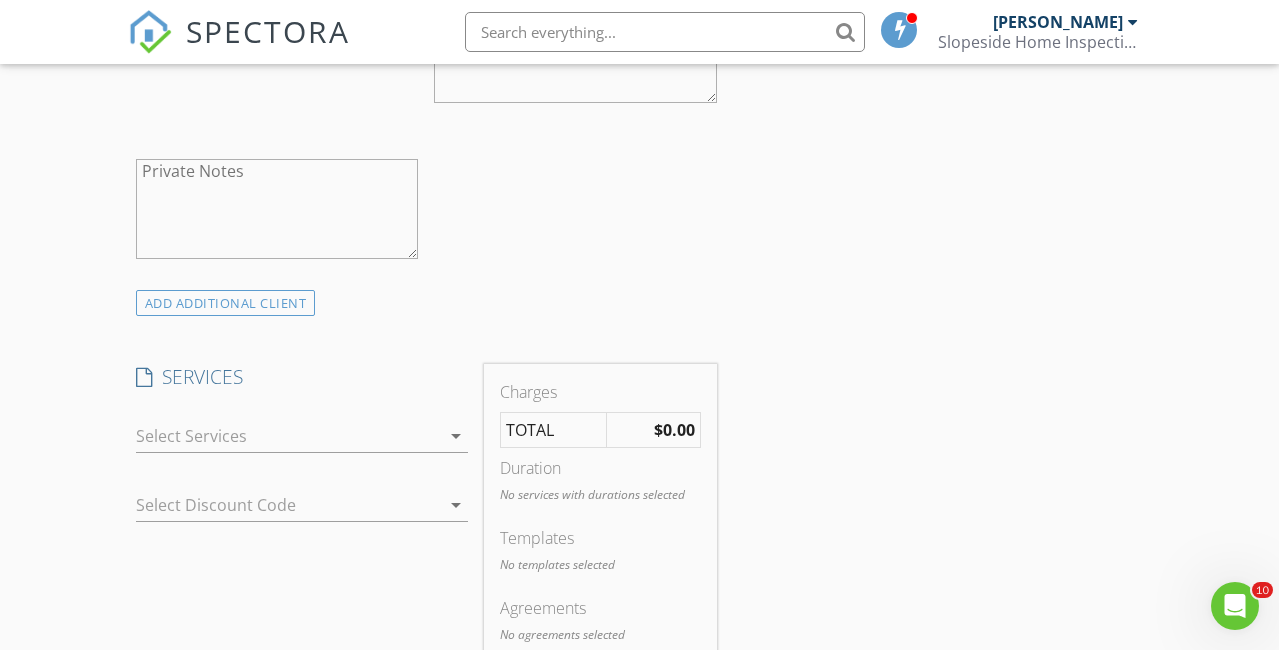 scroll, scrollTop: 1389, scrollLeft: 0, axis: vertical 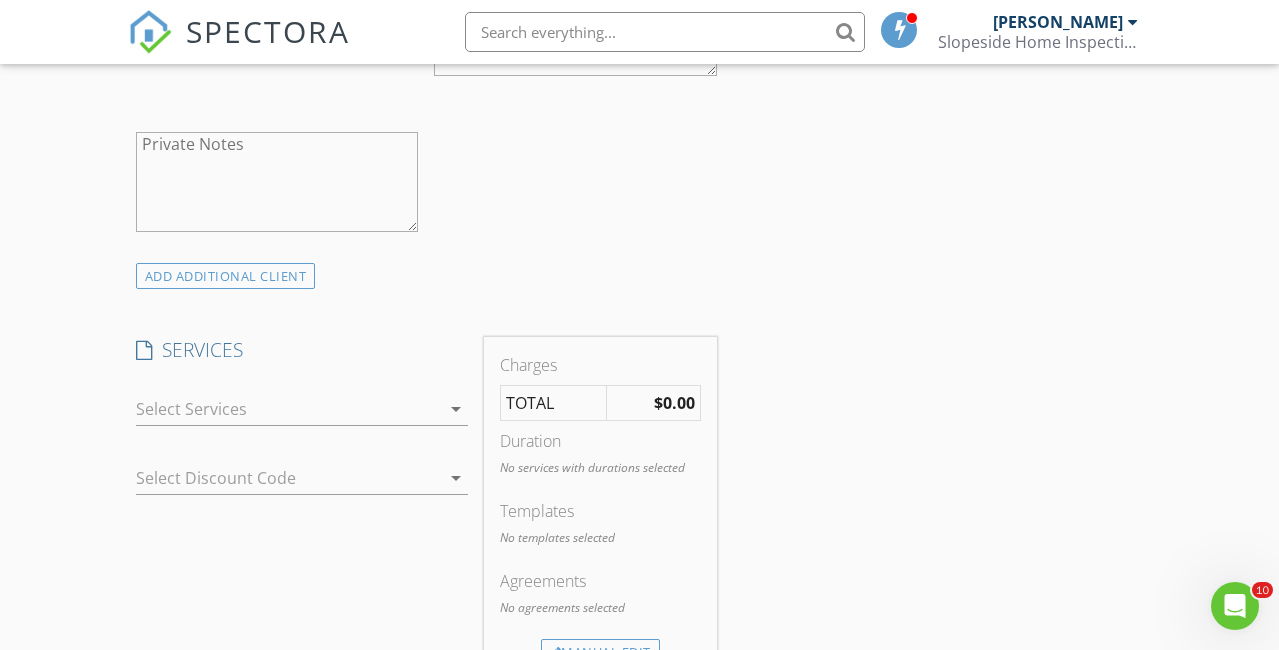 type on "evan.g.gooch@gmail.com" 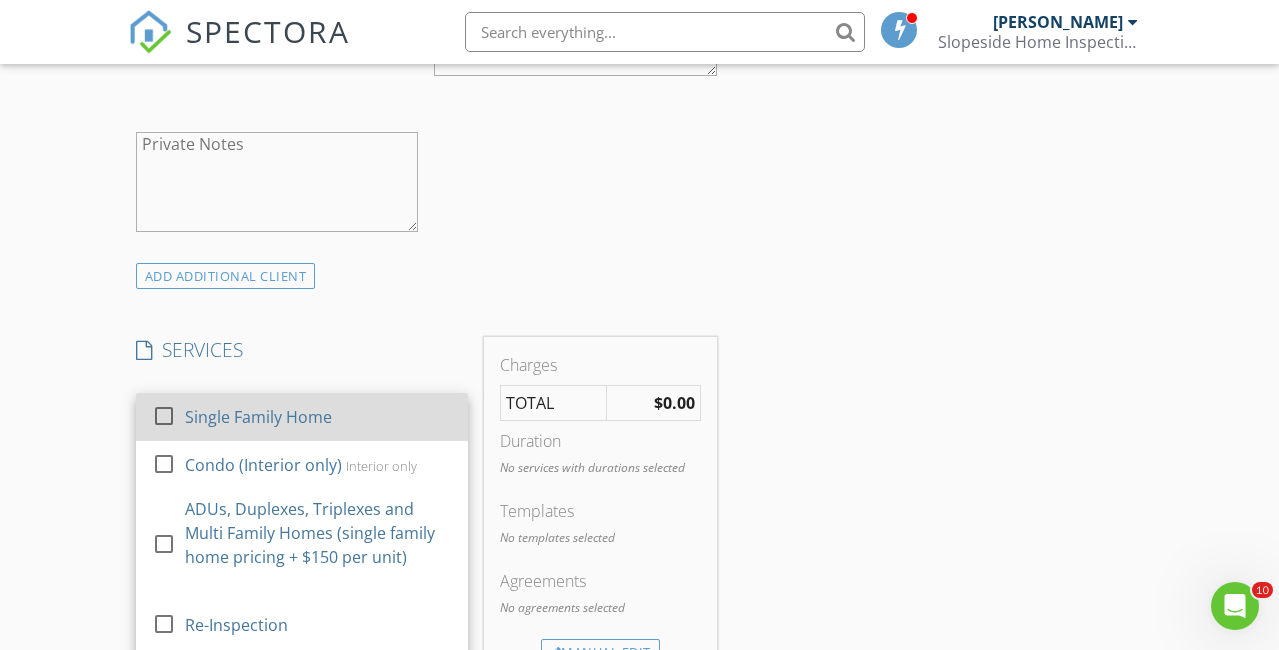 scroll, scrollTop: 69, scrollLeft: 0, axis: vertical 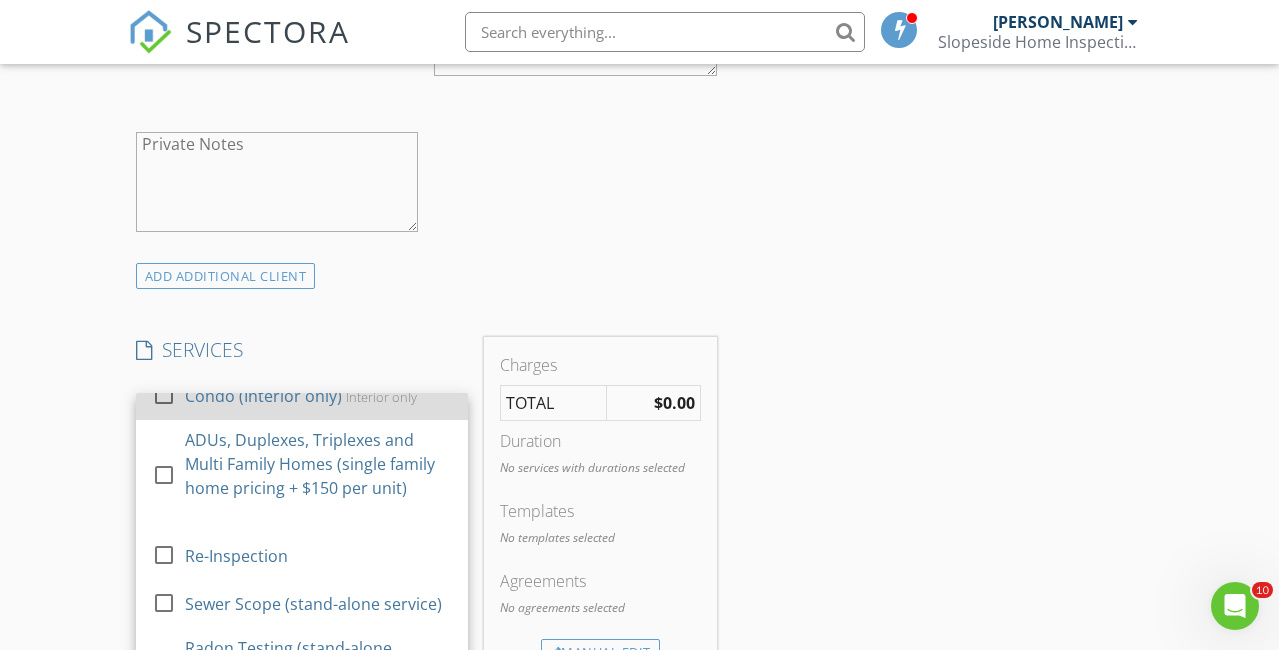 click at bounding box center (164, 395) 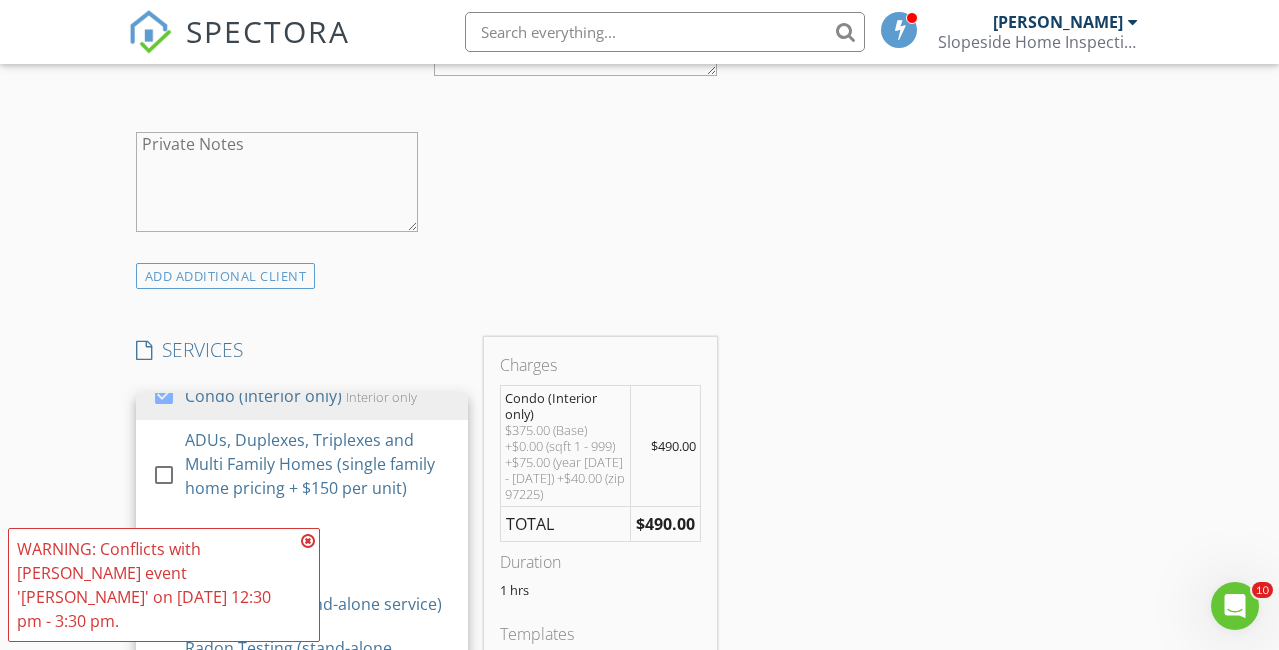 click on "New Inspection
Click here to use the New Order Form
INSPECTOR(S)
check_box   Andrew Tewson   PRIMARY   Andrew Tewson arrow_drop_down   check_box_outline_blank Andrew Tewson specifically requested
Date/Time
07/15/2025 12:30 PM
Location
Address Search       Address 6610 SW Terri Ct   Unit #10   City Portland   State OR   Zip 97225   County Washington     Square Feet 954   Year Built 1971   Foundation arrow_drop_down     Andrew Tewson     12.1 miles     (30 minutes)
client
check_box Enable Client CC email for this inspection   Client Search     check_box_outline_blank Client is a Company/Organization     First Name Evan   Last Name Gooch   Email evan.g.gooch@gmail.com   CC Email   Phone 541-993-7959           Notes   Private Notes
ADD ADDITIONAL client
SERVICES" at bounding box center [639, 558] 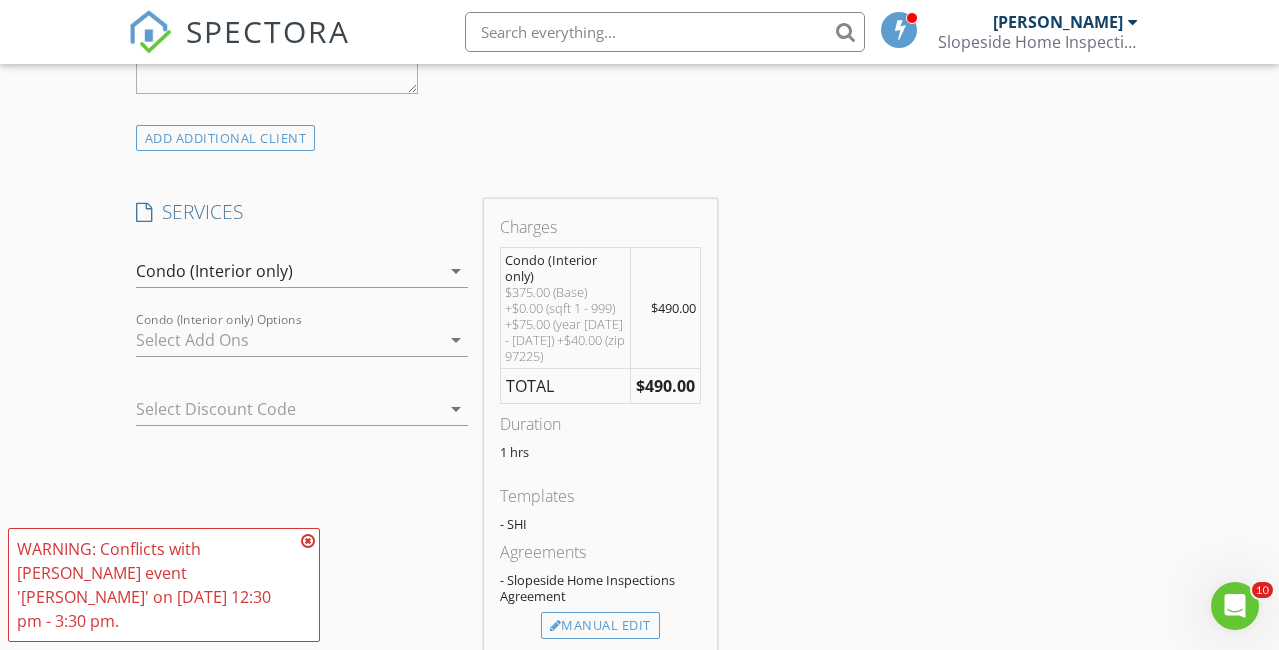 scroll, scrollTop: 1534, scrollLeft: 0, axis: vertical 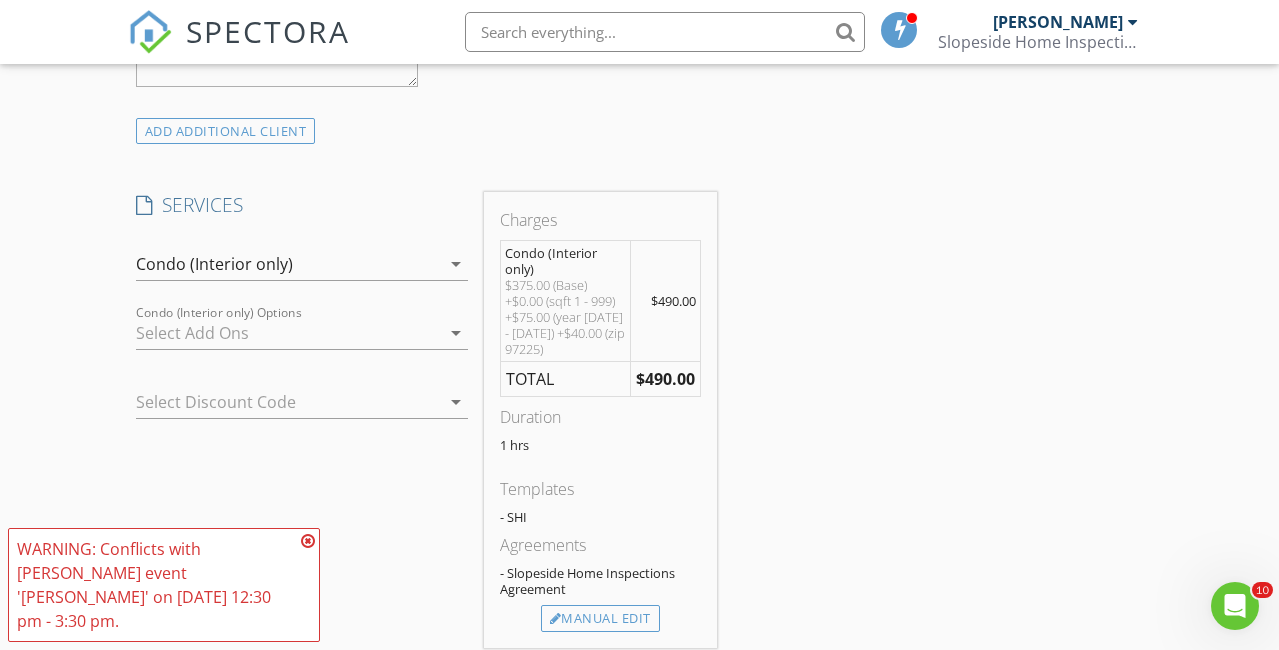 click at bounding box center (308, 541) 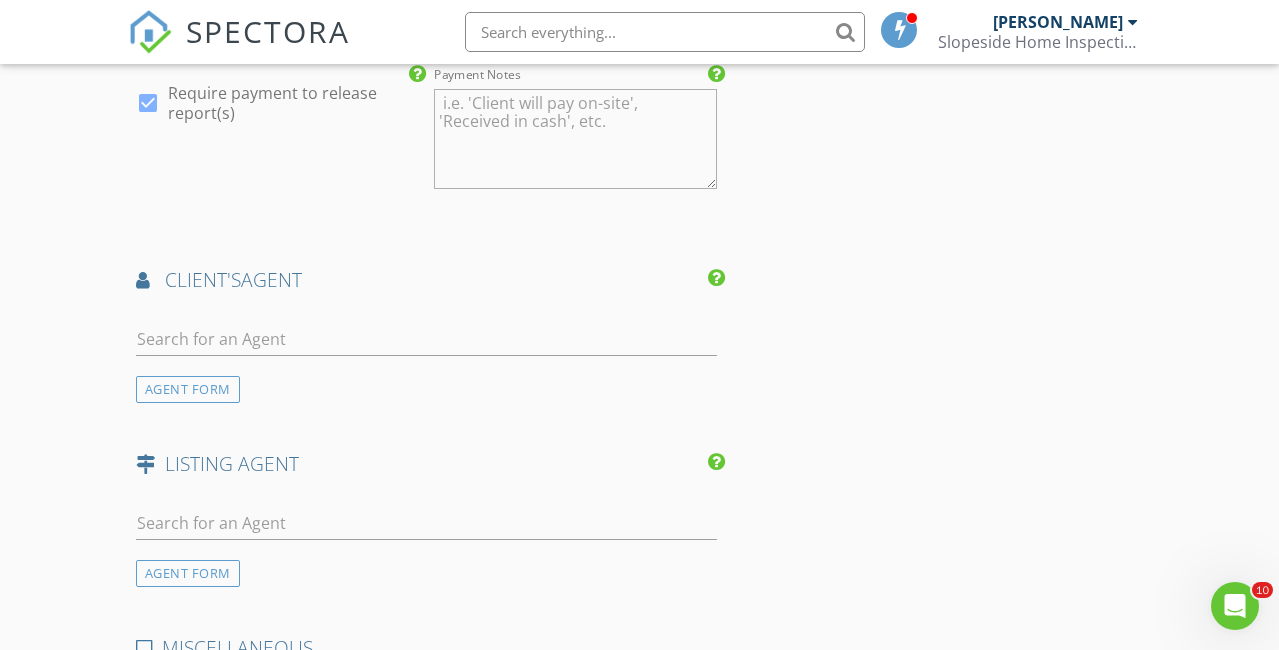 scroll, scrollTop: 2374, scrollLeft: 0, axis: vertical 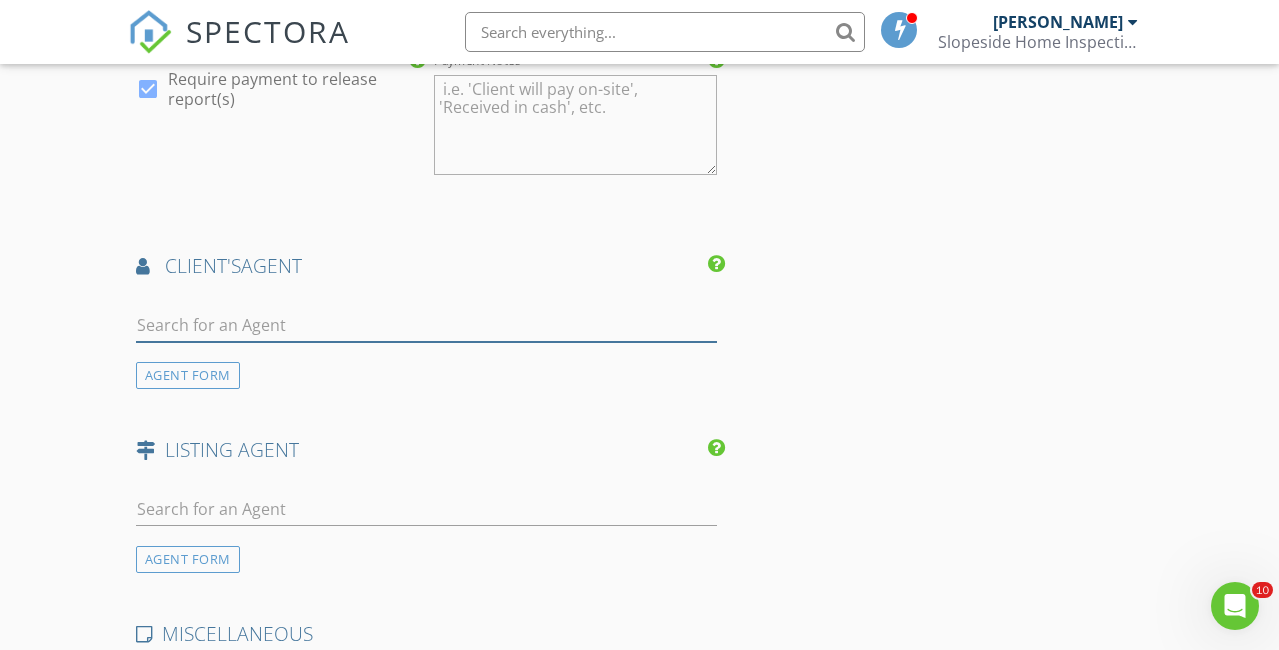 click at bounding box center [426, 325] 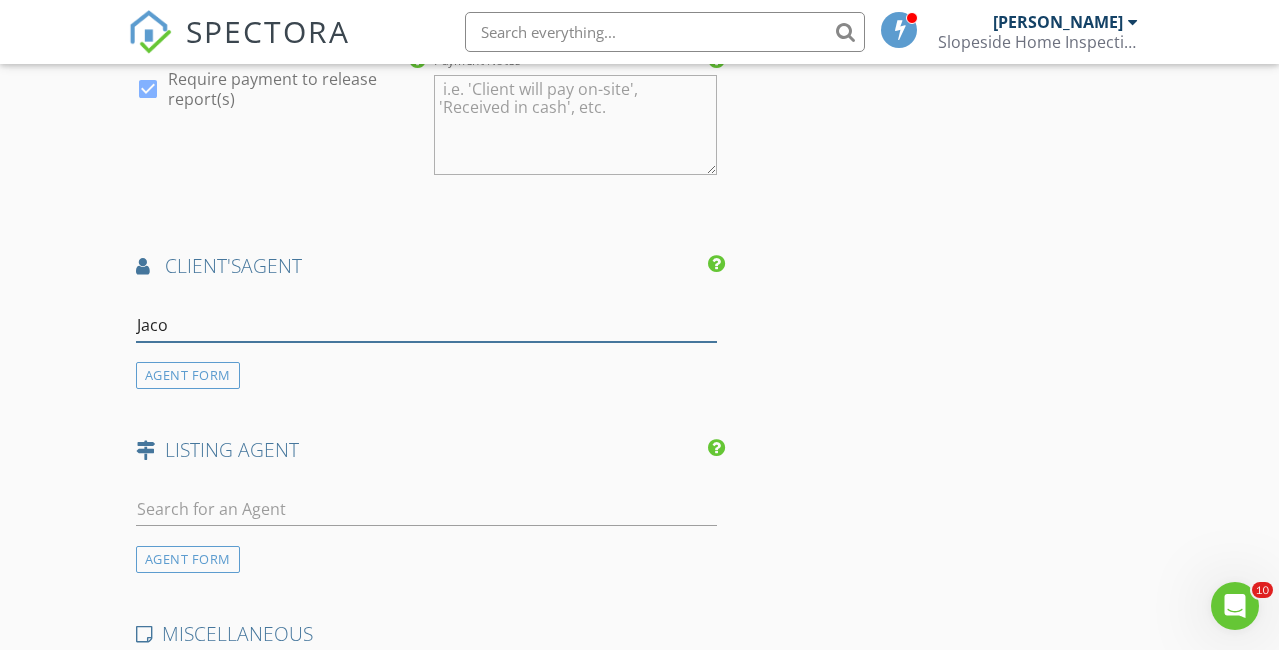 type on "Jacob" 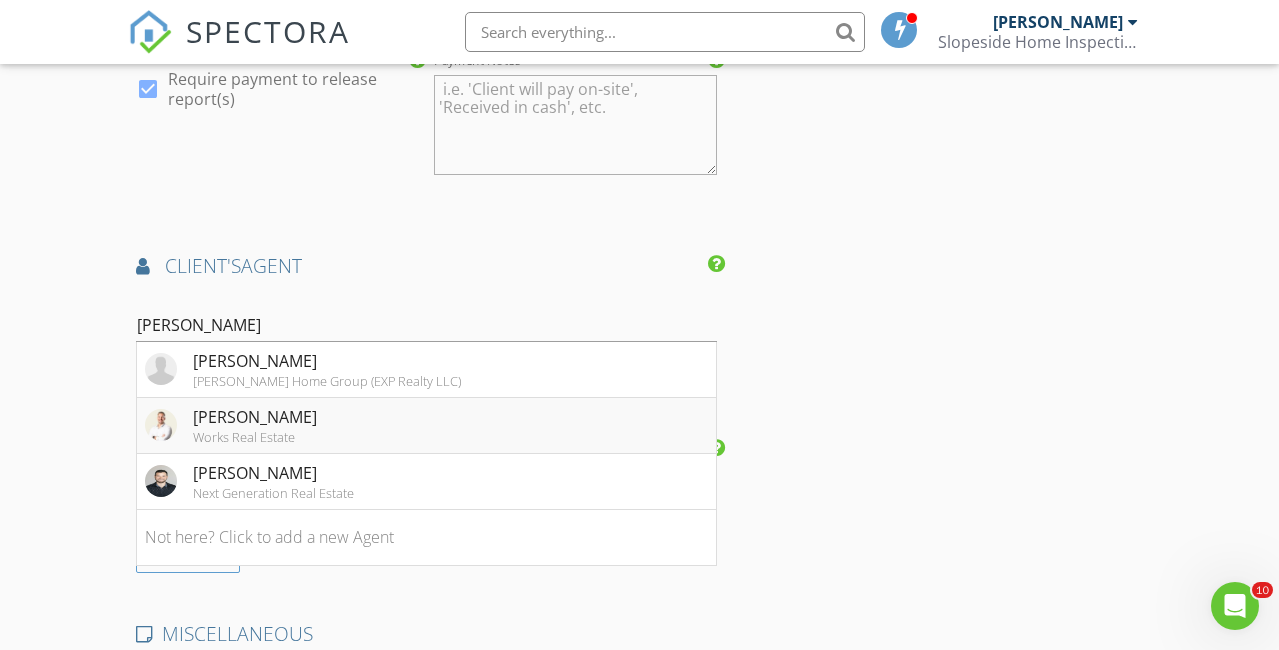 click on "Works Real Estate" at bounding box center (255, 437) 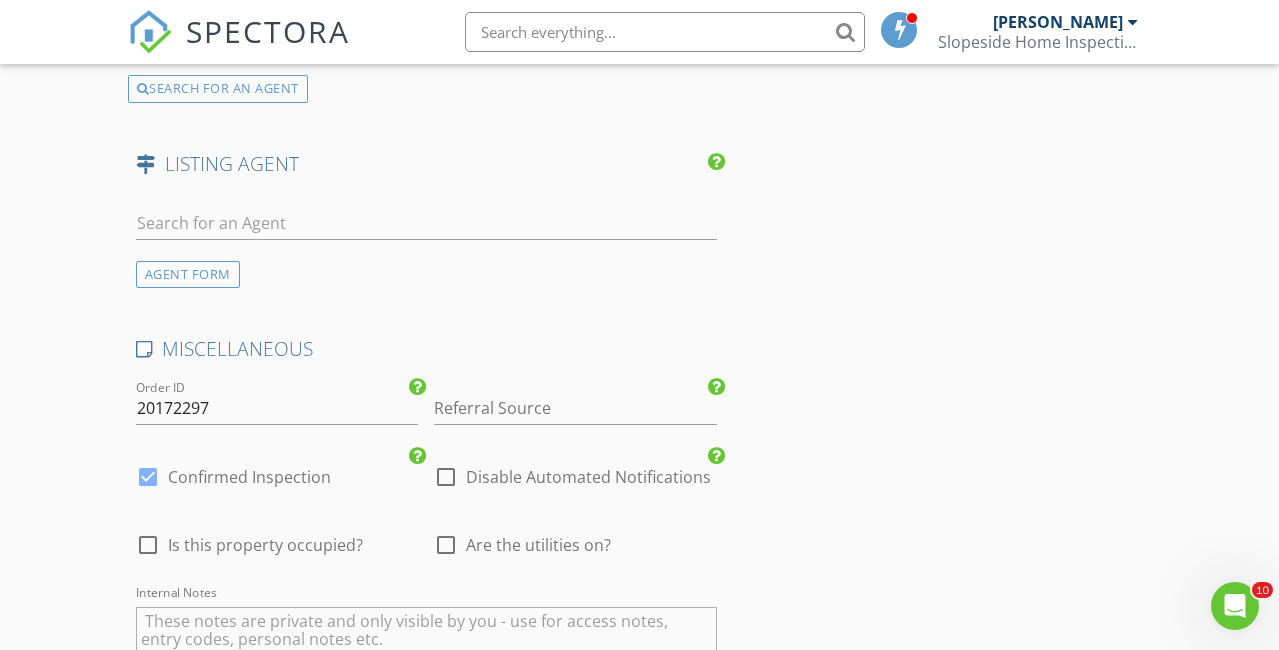 scroll, scrollTop: 3118, scrollLeft: 0, axis: vertical 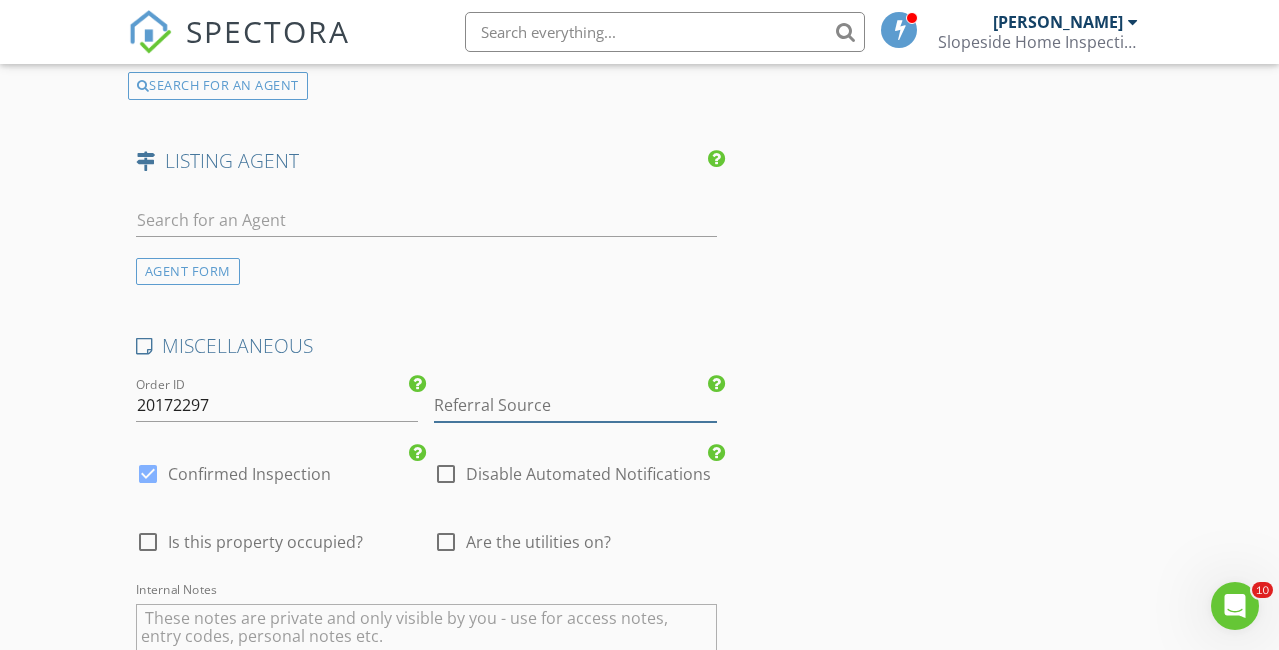 click at bounding box center [575, 405] 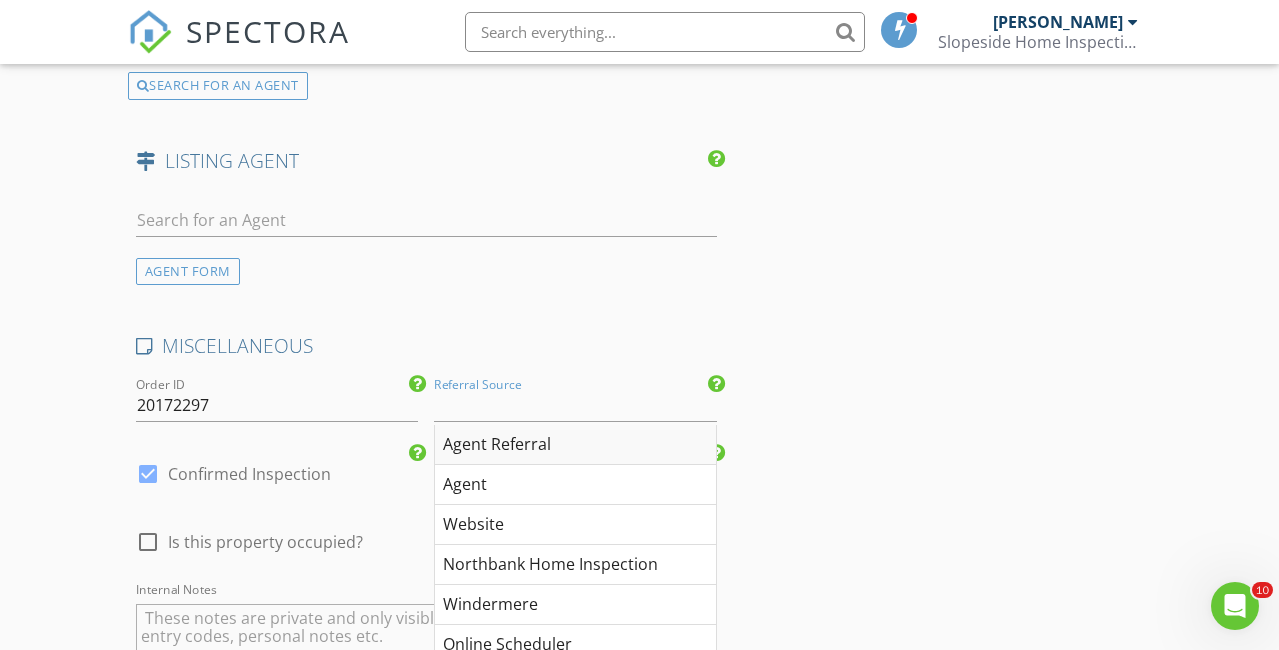click on "Agent Referral" at bounding box center [575, 445] 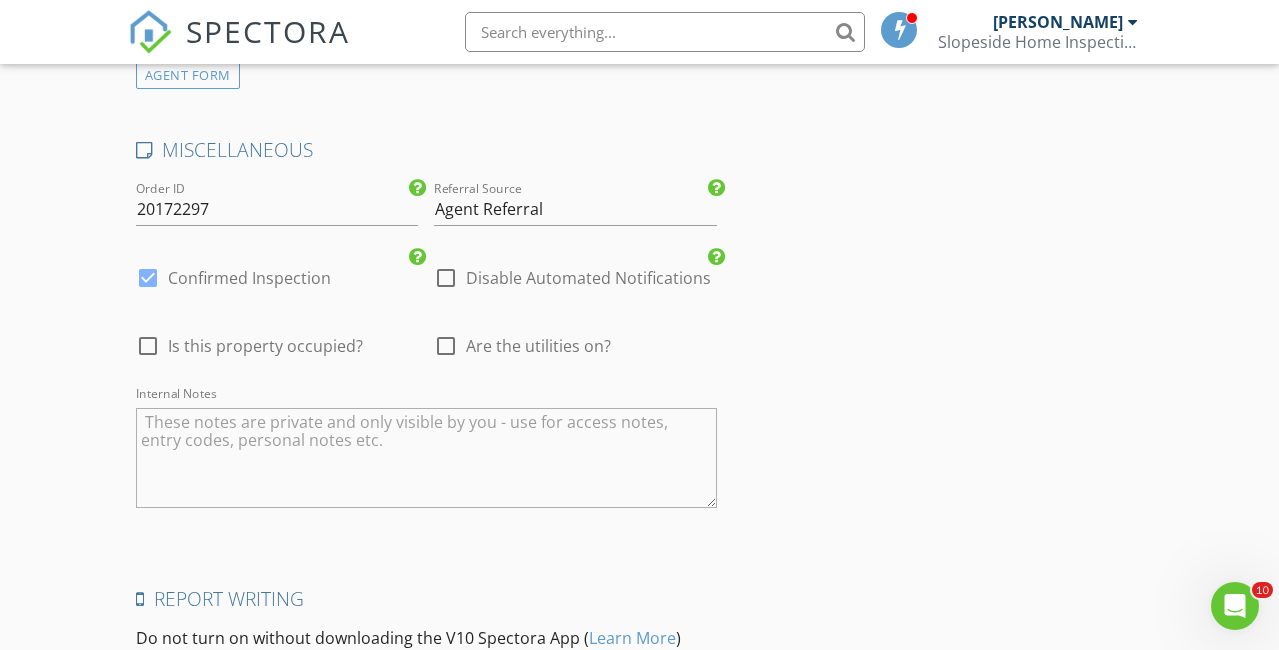 scroll, scrollTop: 3581, scrollLeft: 0, axis: vertical 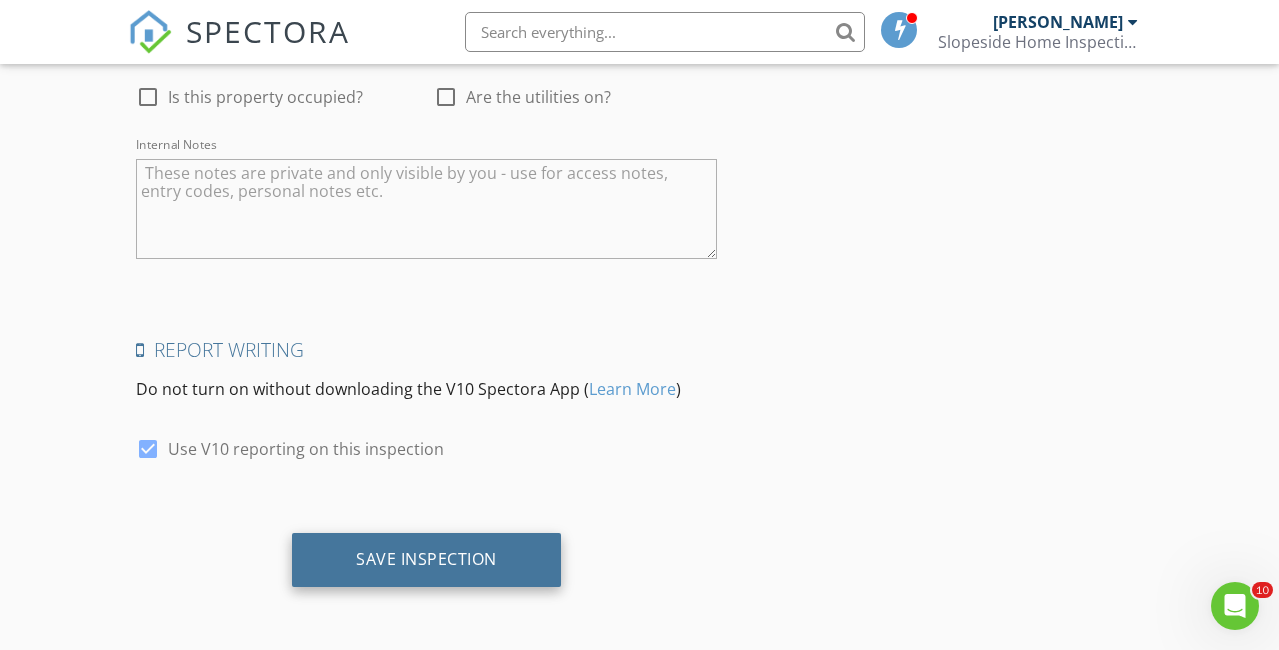 click on "Save Inspection" at bounding box center (426, 559) 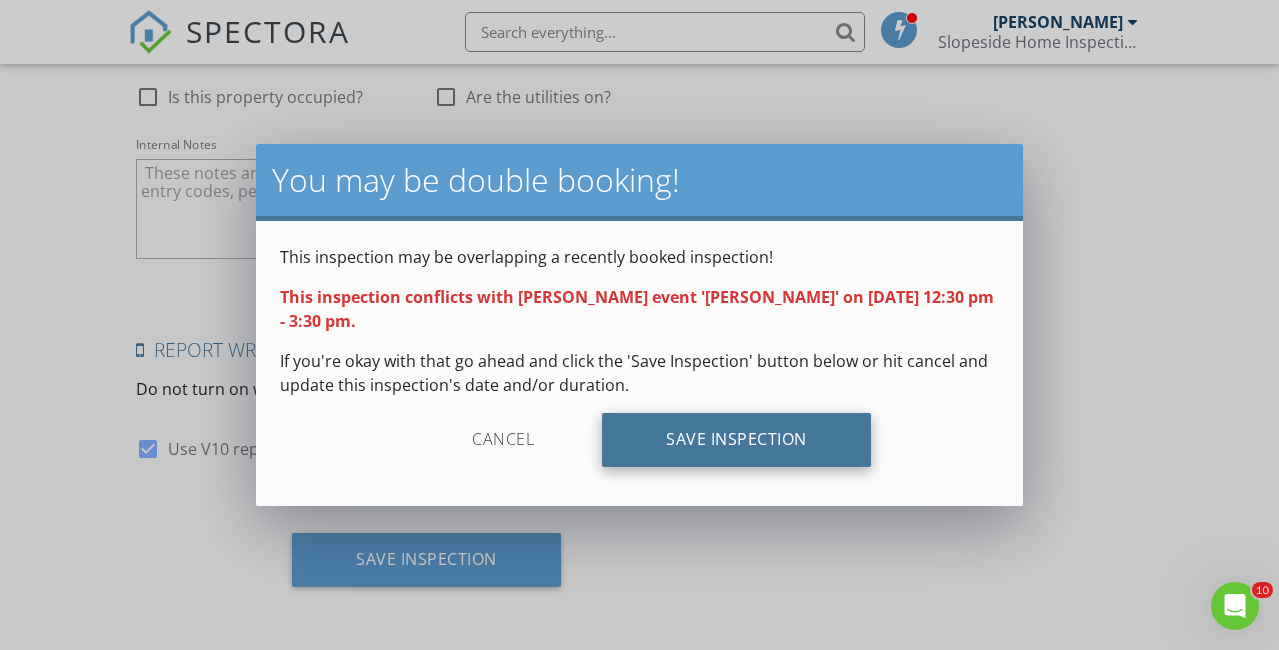 click on "Save Inspection" at bounding box center [736, 440] 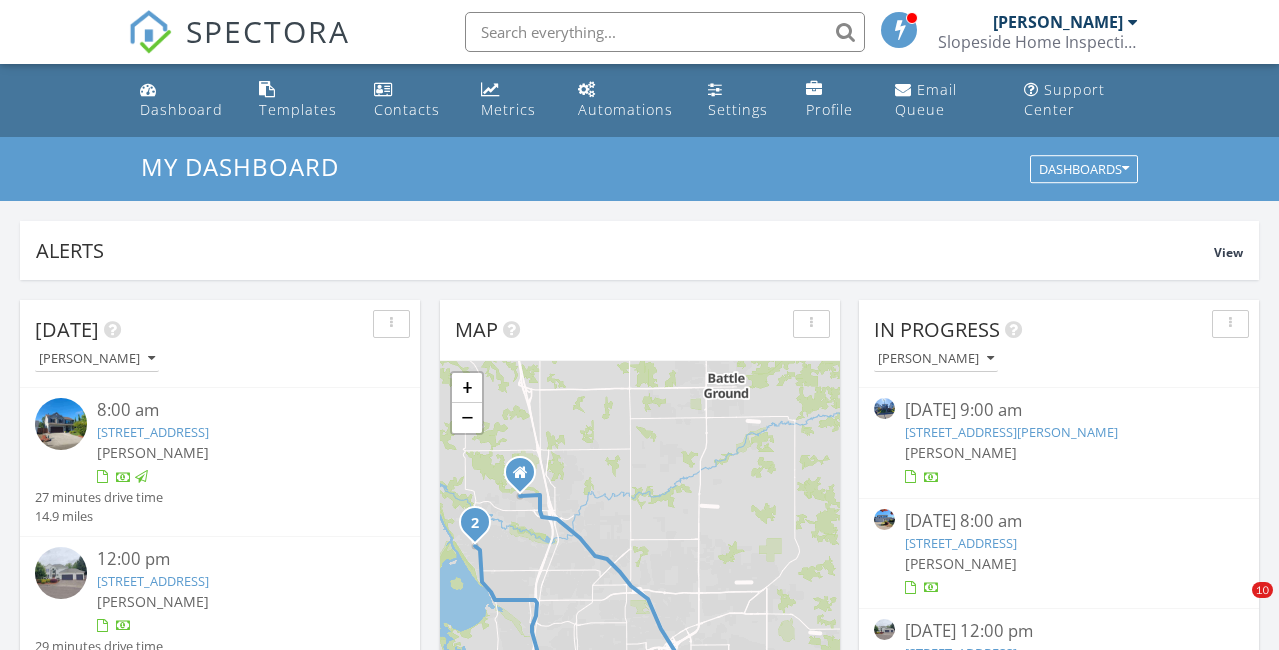 scroll, scrollTop: 0, scrollLeft: 0, axis: both 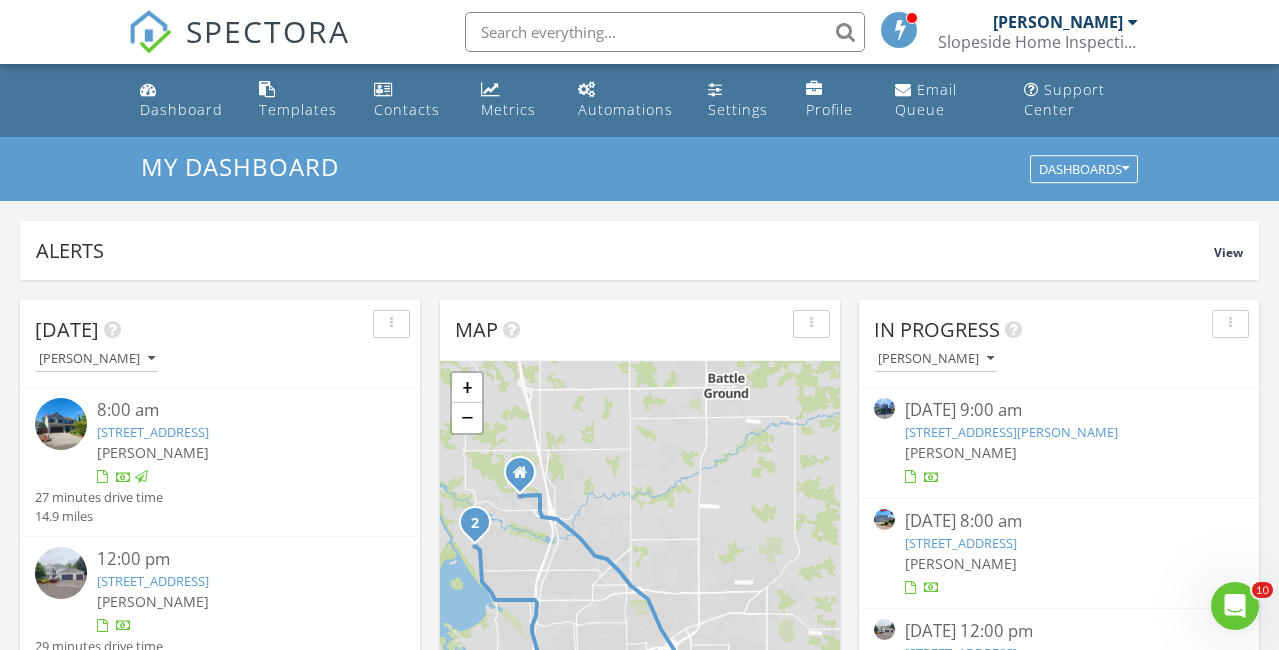 click on "SPECTORA" at bounding box center [268, 31] 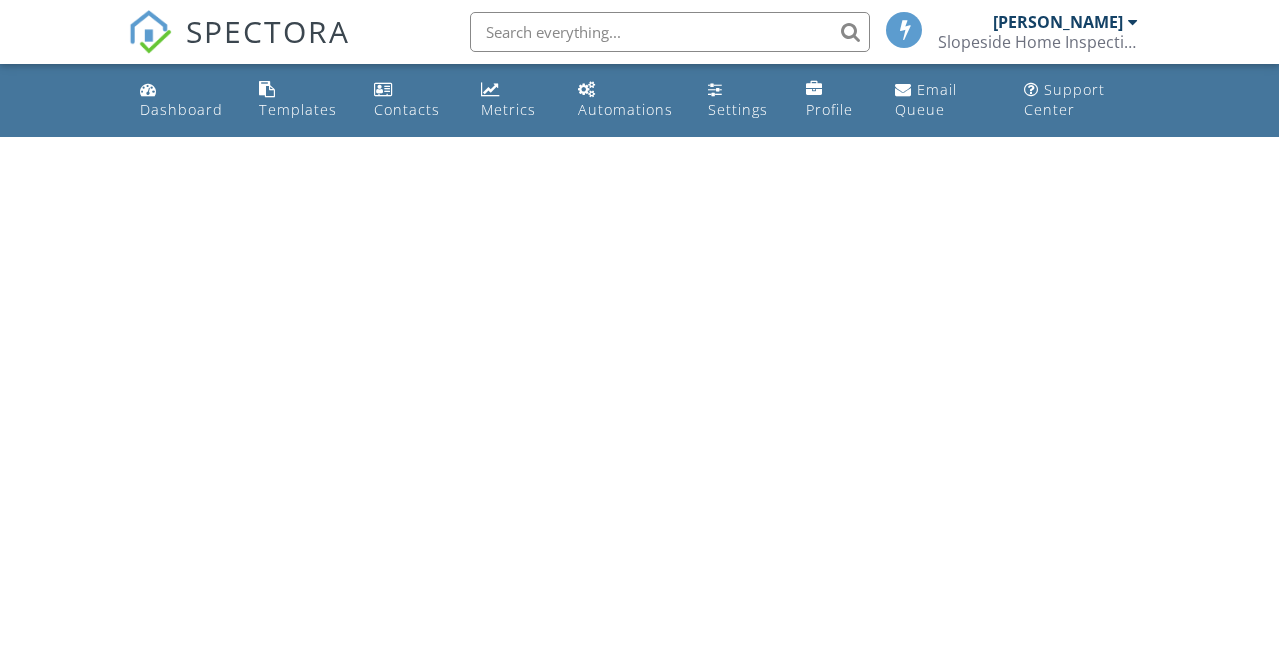scroll, scrollTop: 0, scrollLeft: 0, axis: both 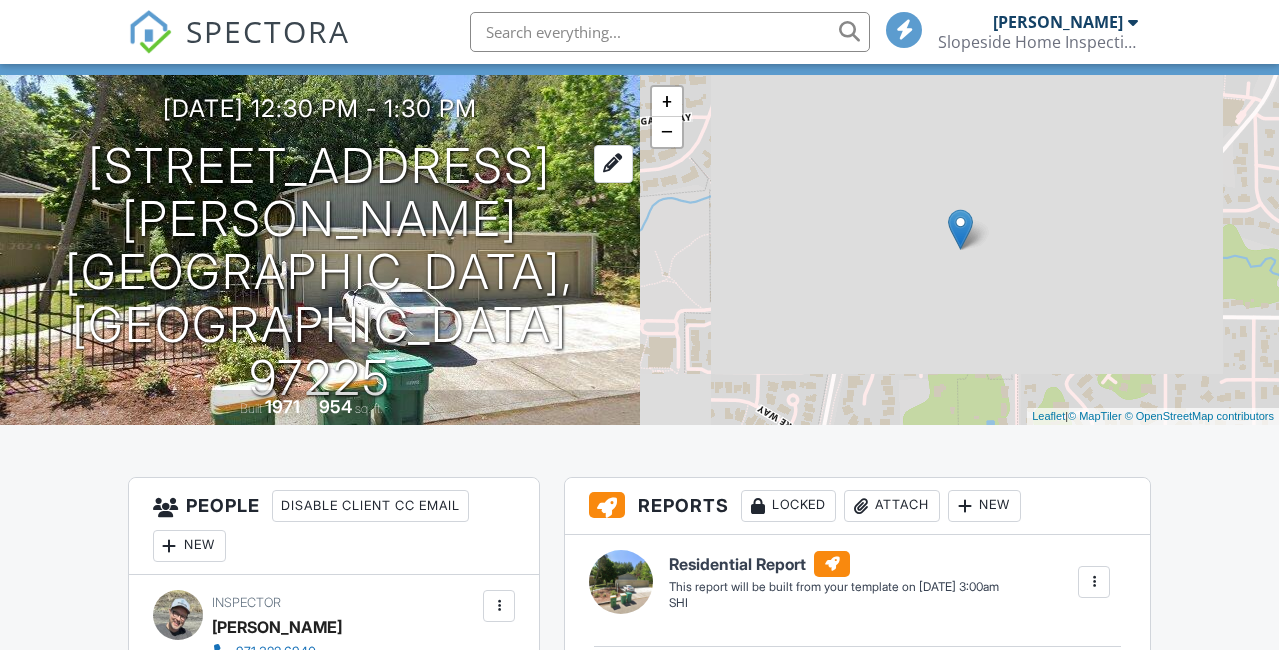 click on "07/15/2025 12:30 pm
- 1:30 pm" at bounding box center (320, 108) 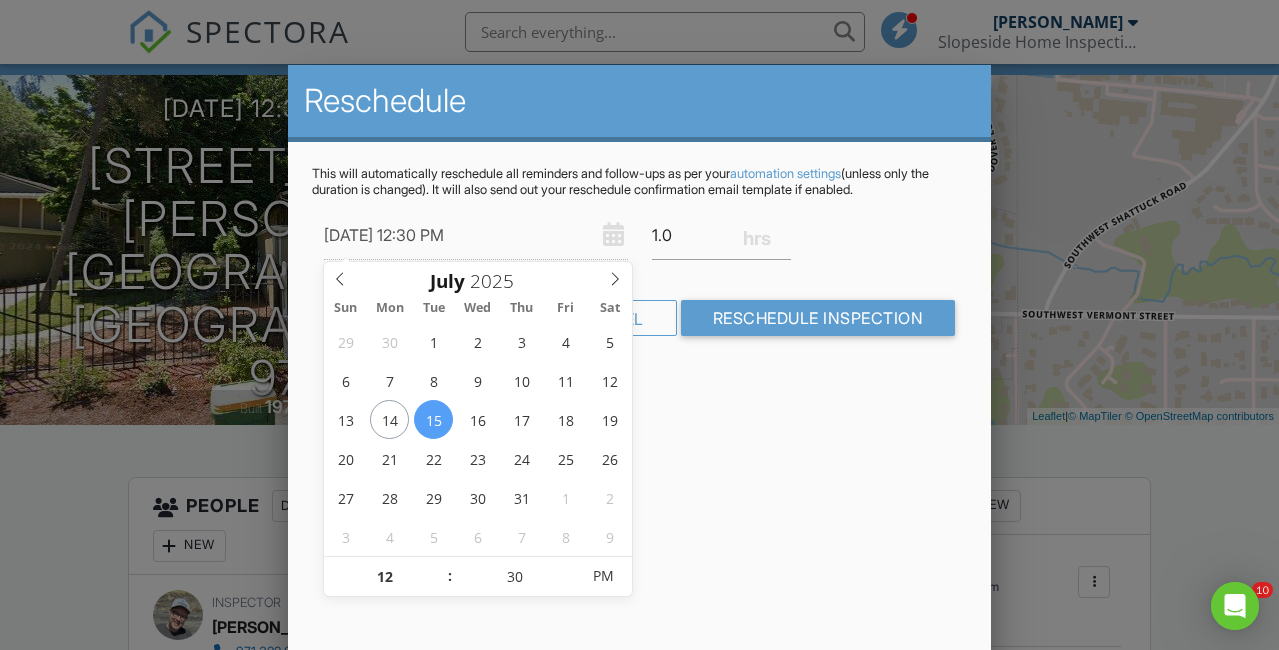scroll, scrollTop: 0, scrollLeft: 0, axis: both 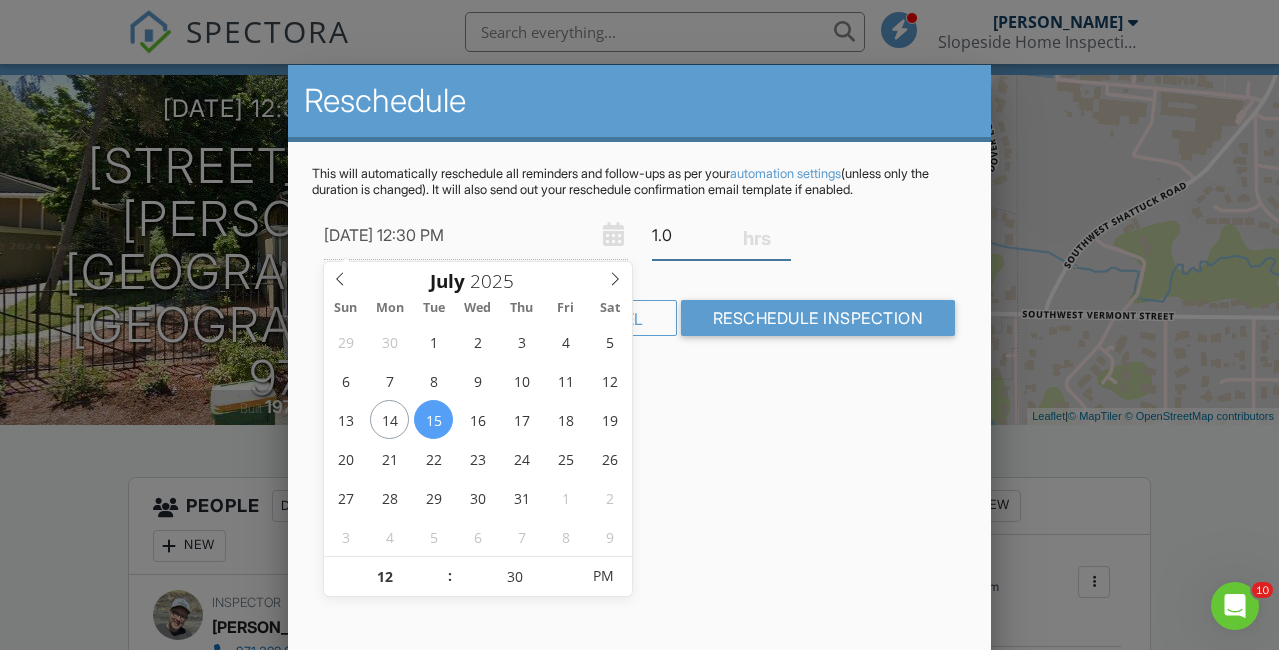 click on "1.0" at bounding box center [722, 235] 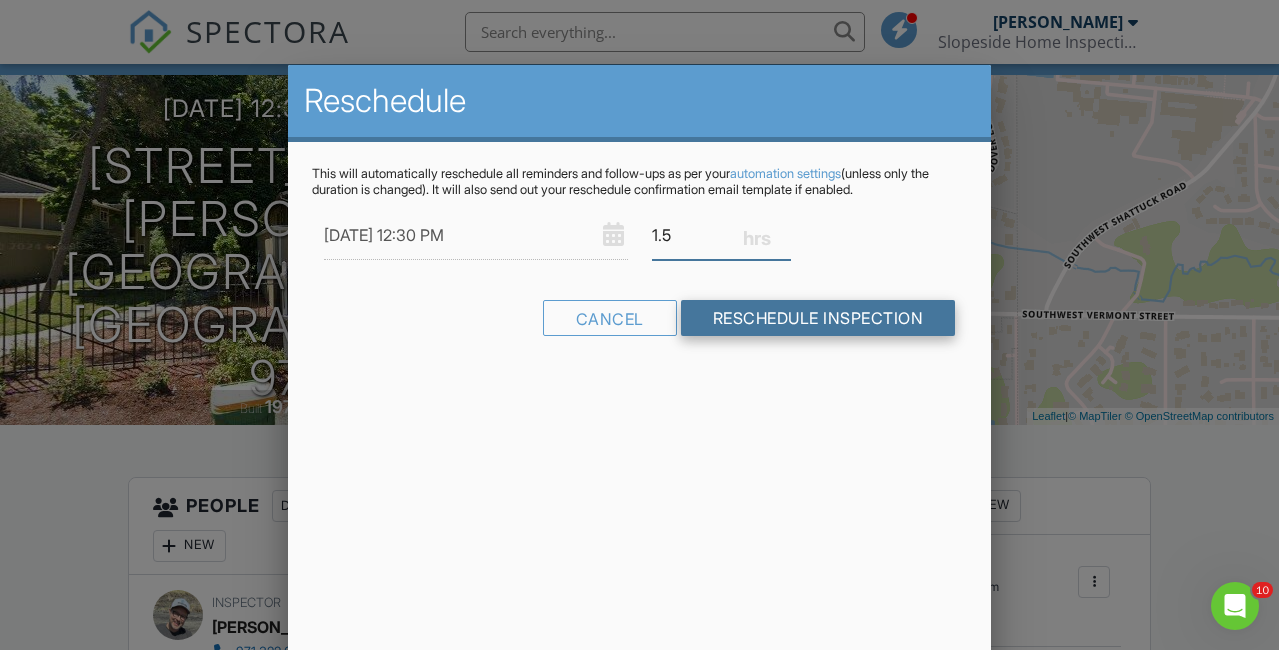 type on "1.5" 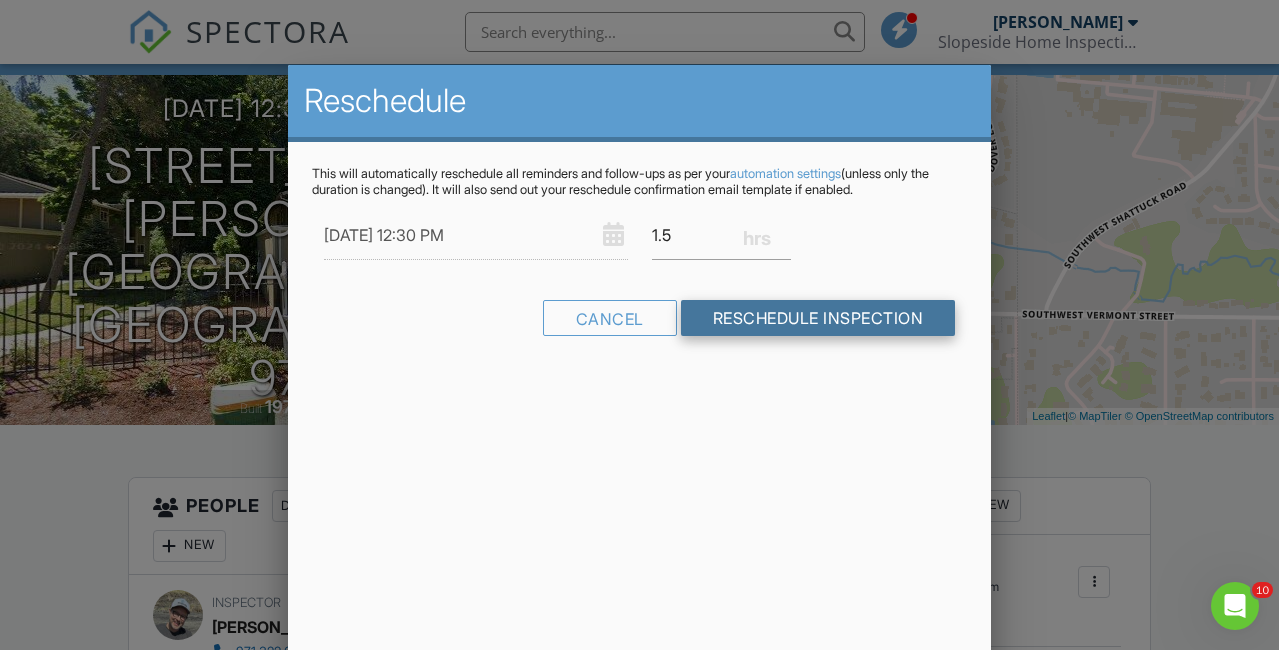 click on "Reschedule Inspection" at bounding box center [818, 318] 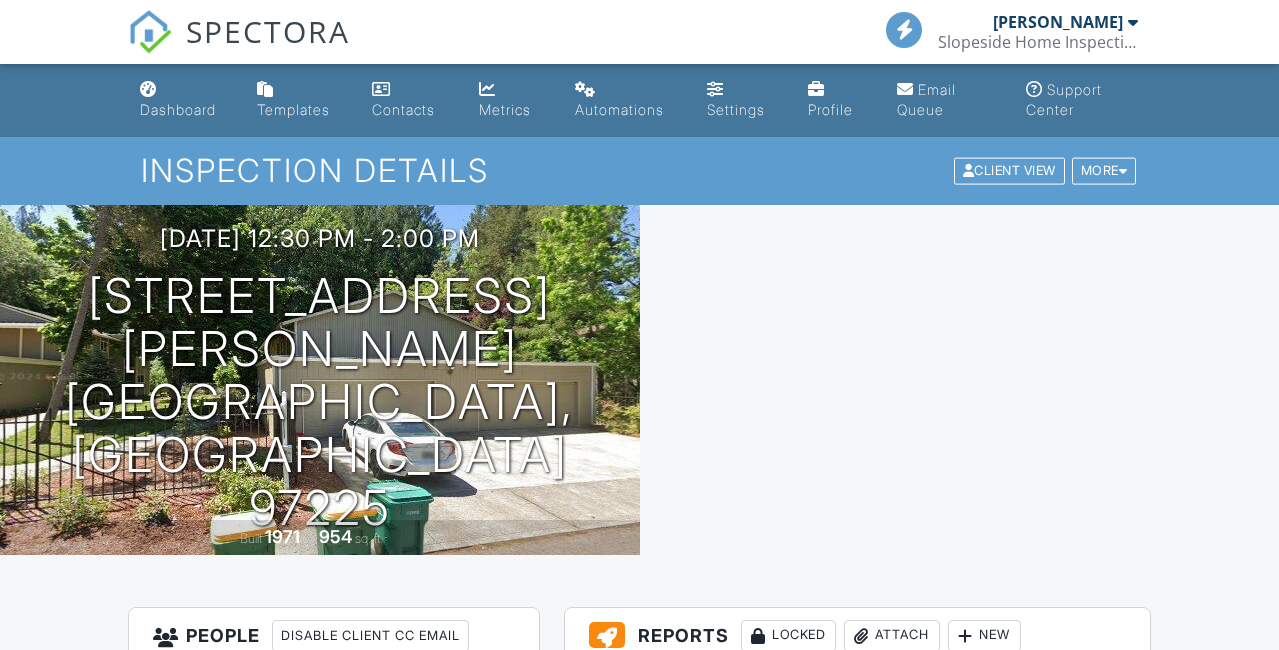 scroll, scrollTop: 0, scrollLeft: 0, axis: both 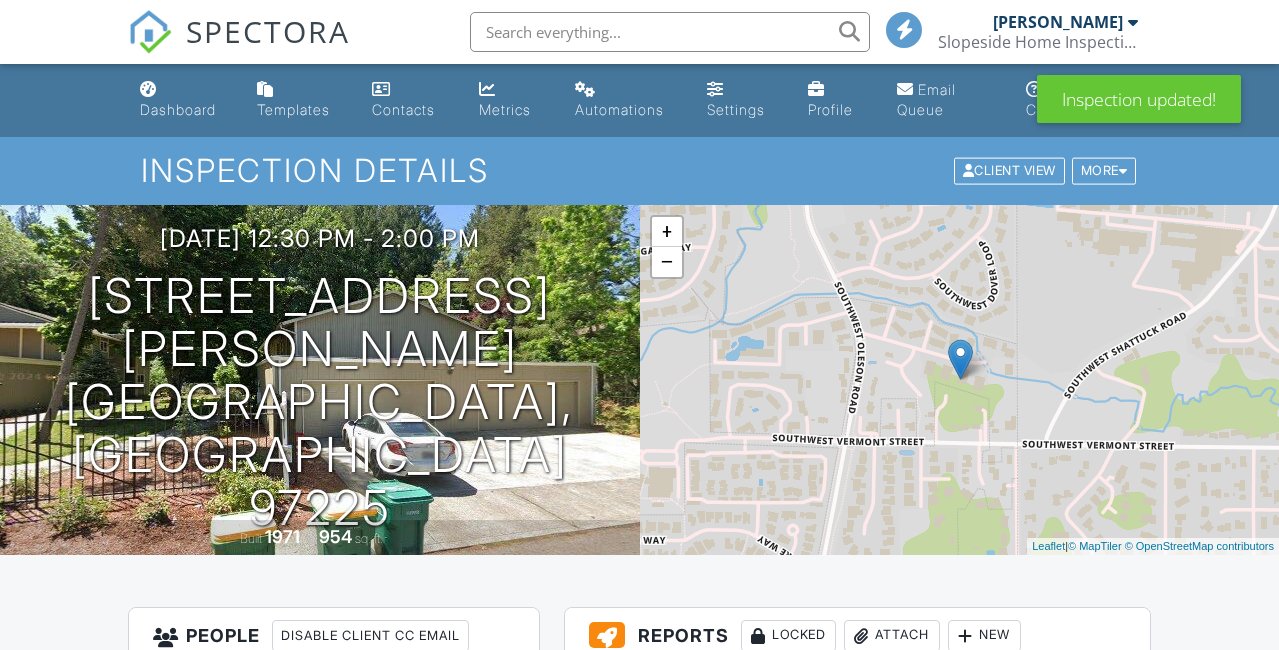 click on "SPECTORA" at bounding box center [268, 31] 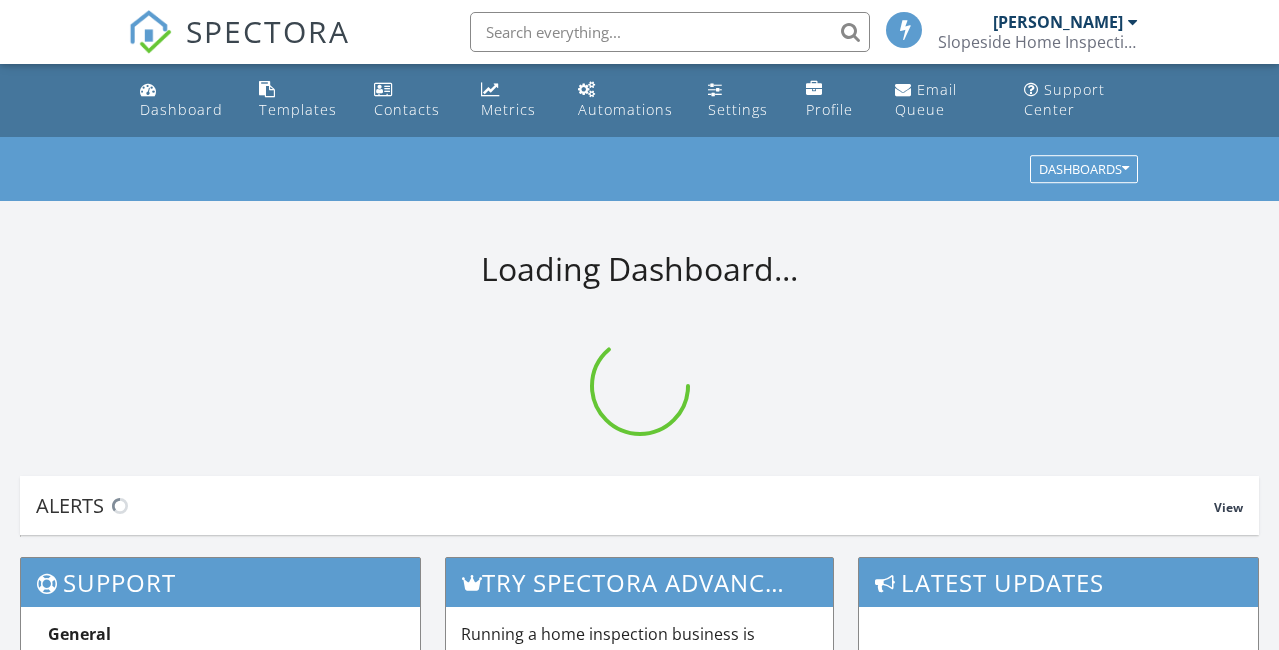 scroll, scrollTop: 0, scrollLeft: 0, axis: both 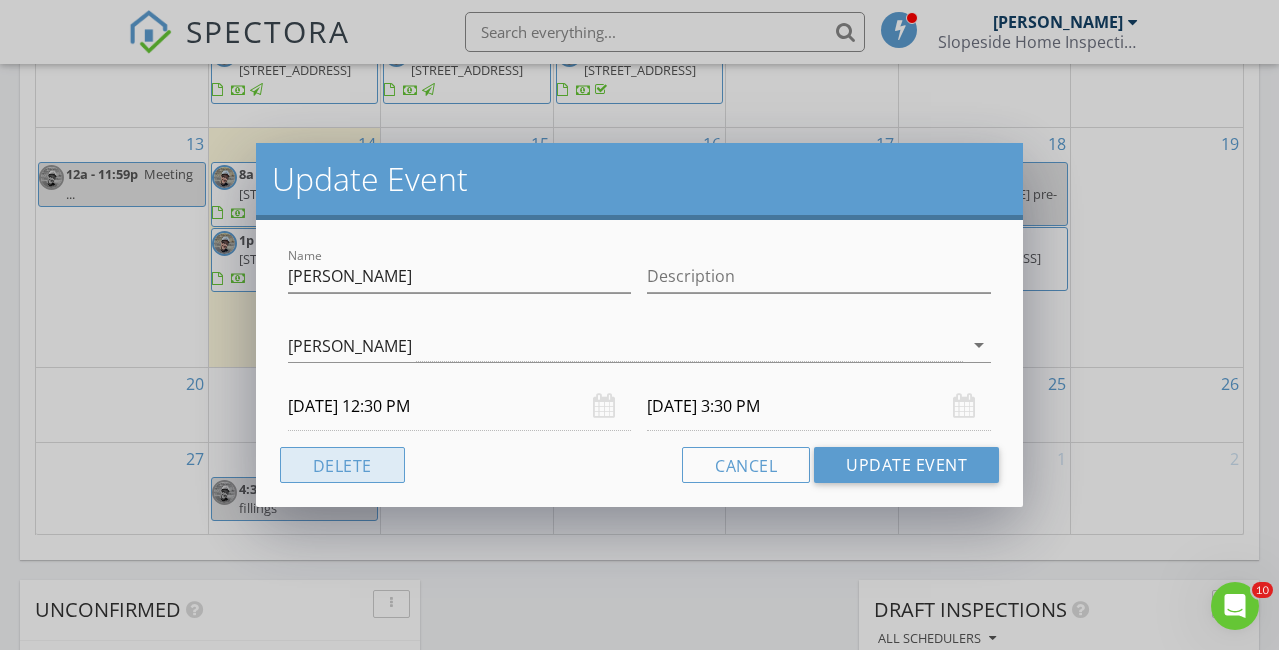 click on "Delete" at bounding box center [342, 465] 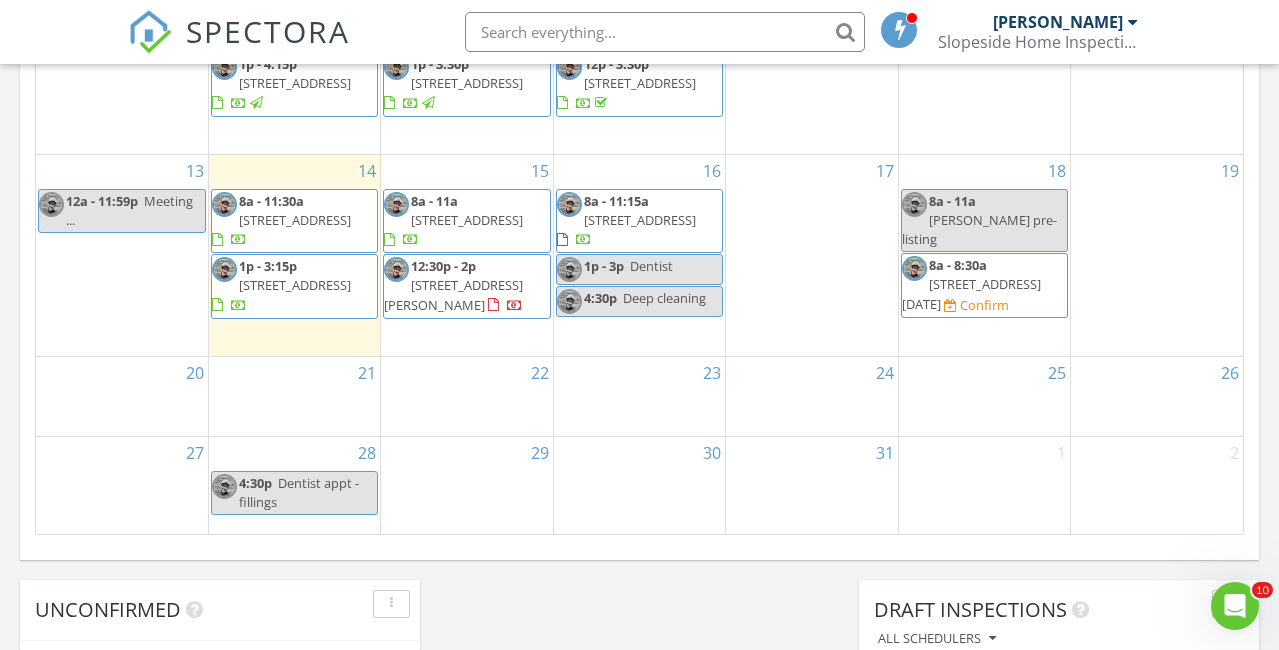 click on "SPECTORA" at bounding box center [268, 31] 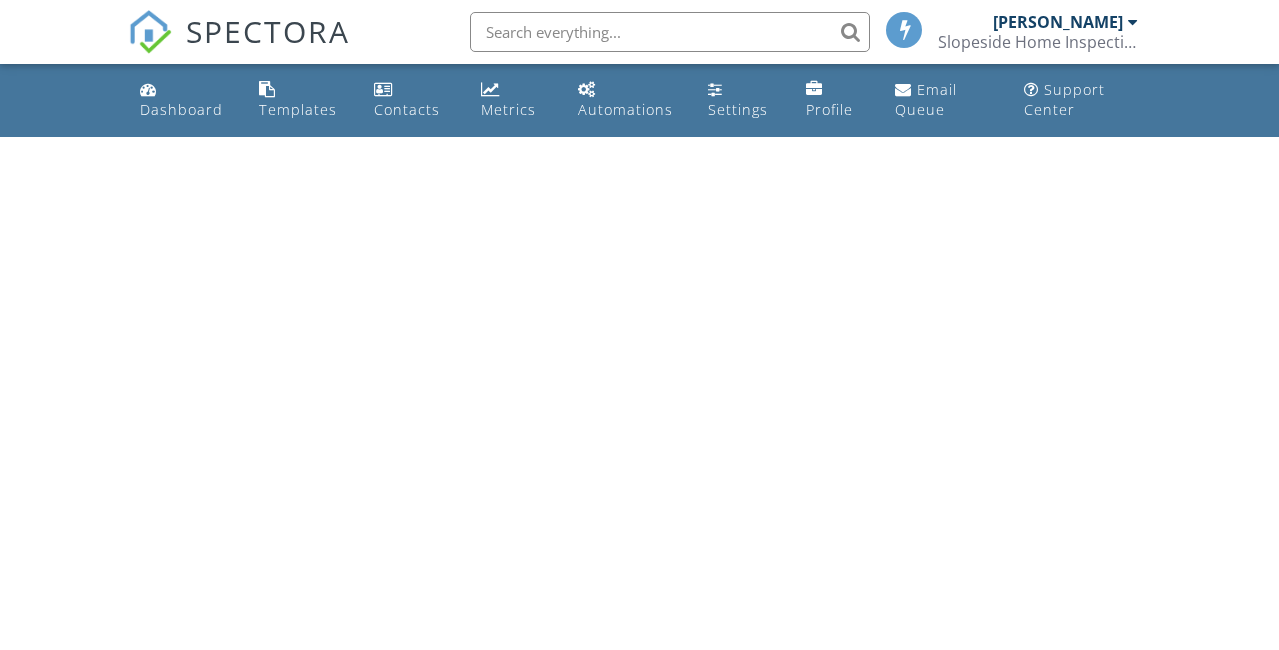 scroll, scrollTop: 0, scrollLeft: 0, axis: both 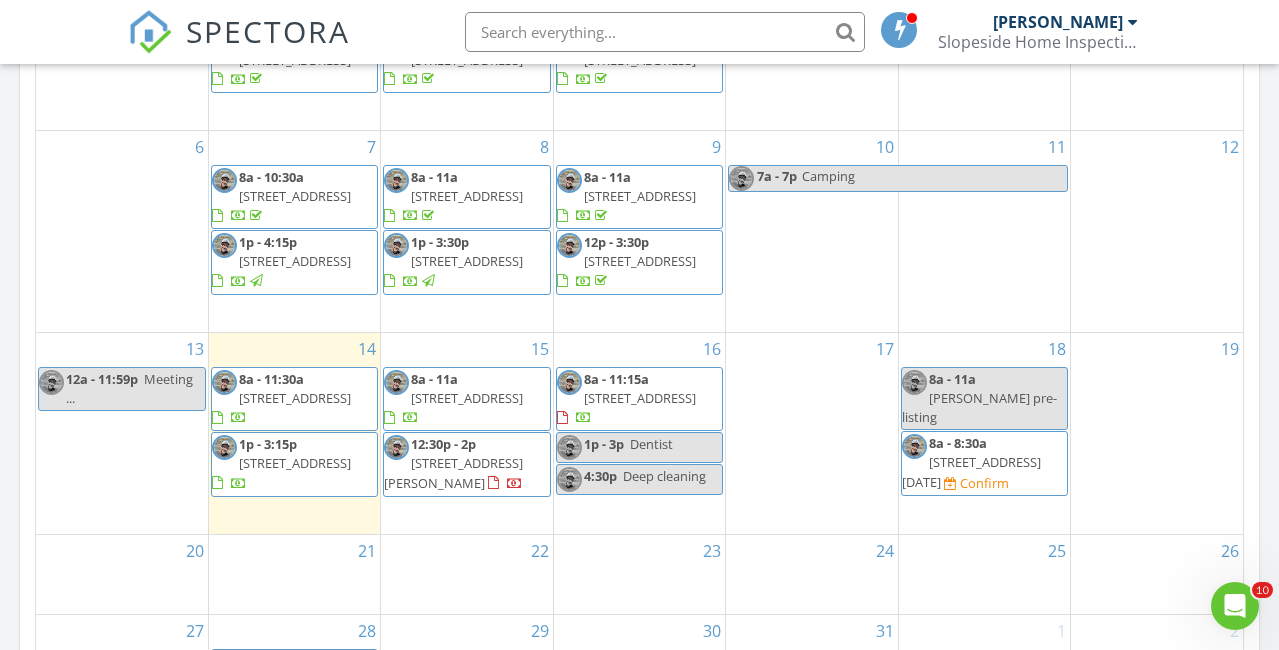 click on "19" at bounding box center [1157, 433] 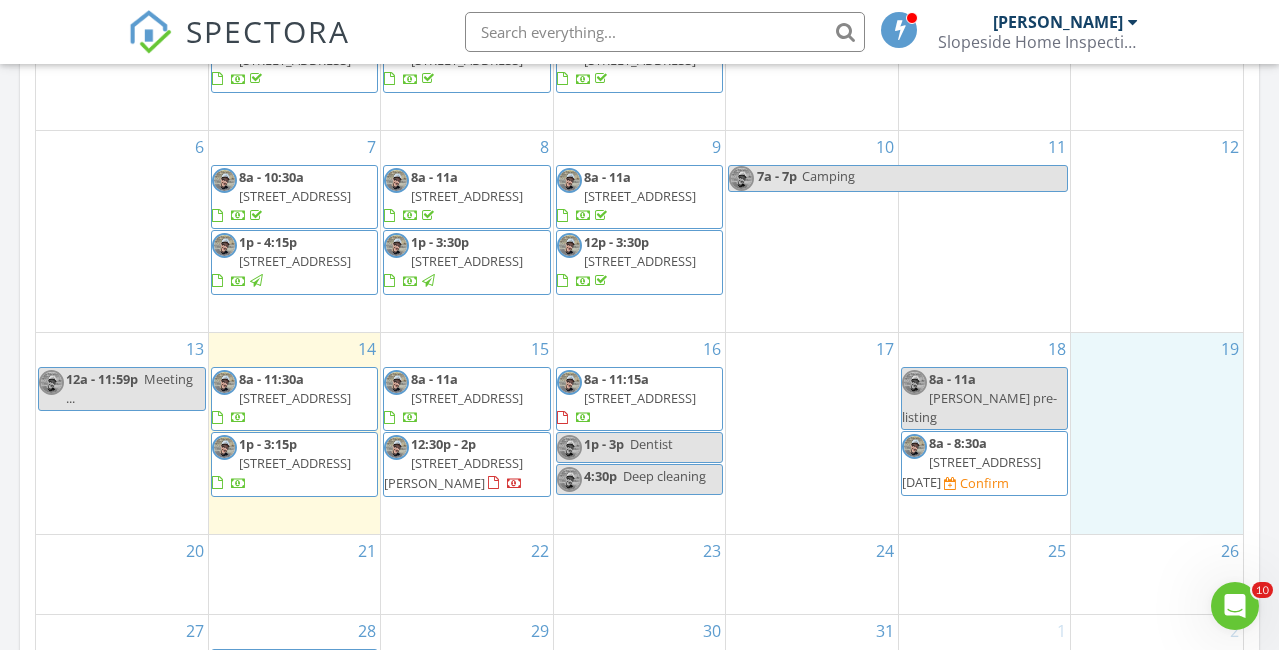 click on "13
12a - 11:59p
Meeting                                        ..." at bounding box center [122, 433] 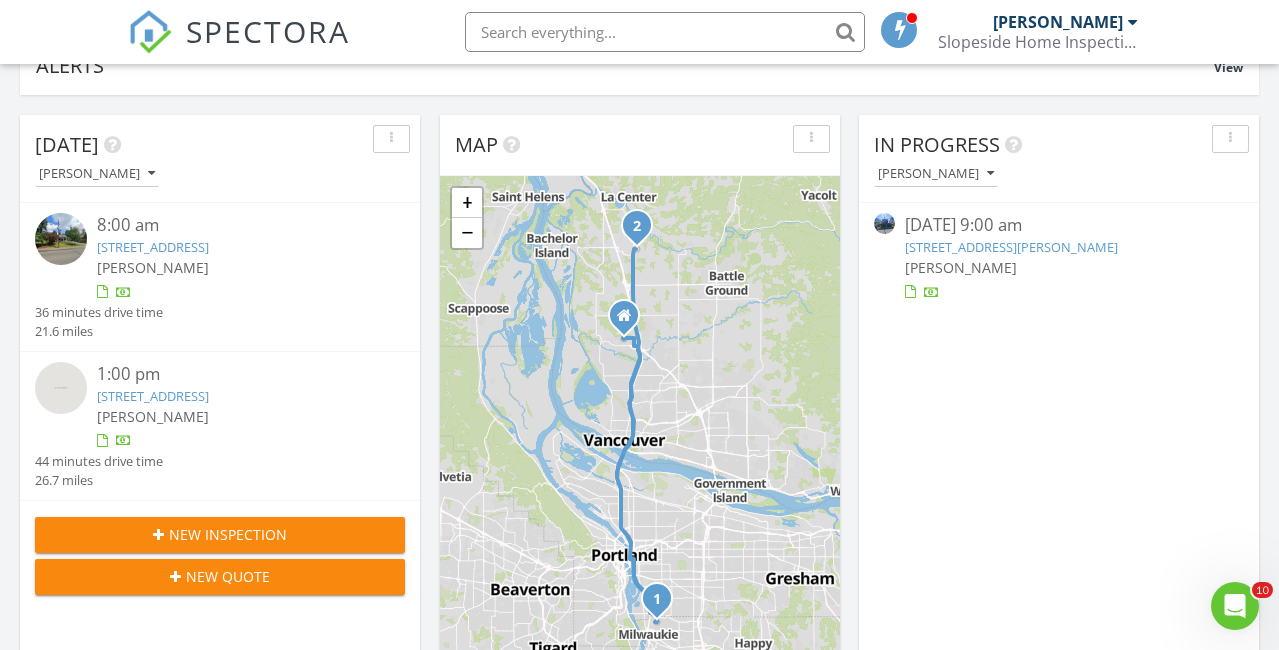 scroll, scrollTop: 0, scrollLeft: 0, axis: both 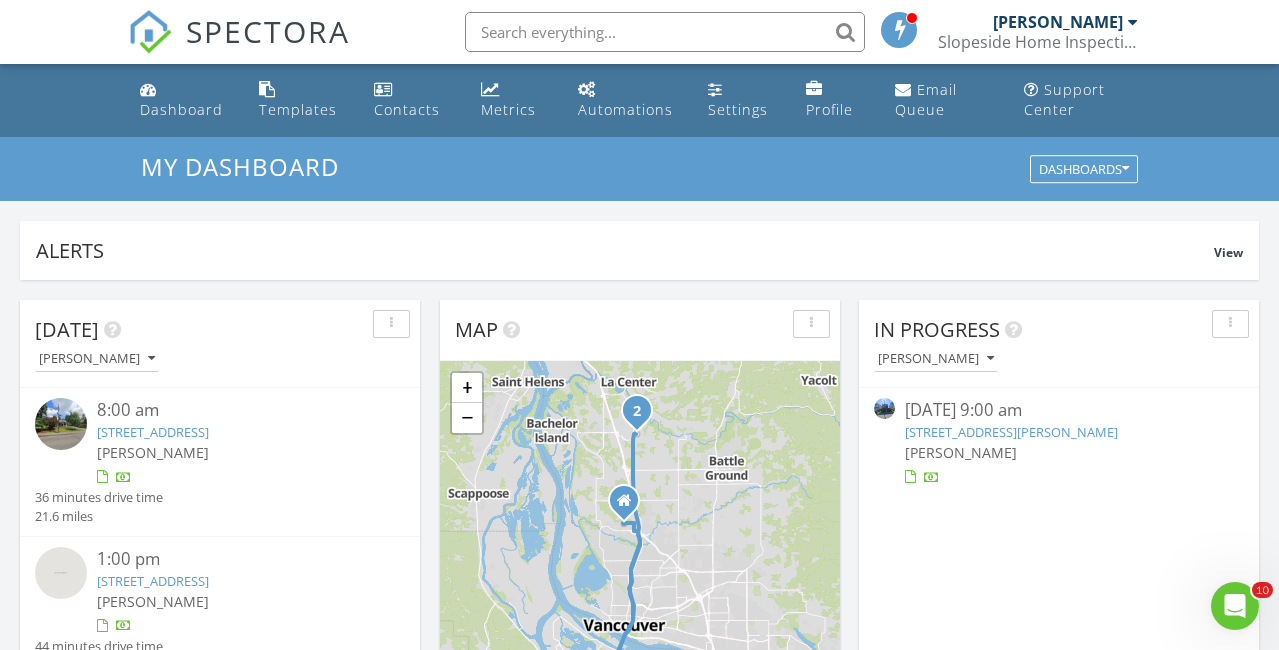 click on "SPECTORA" at bounding box center [268, 31] 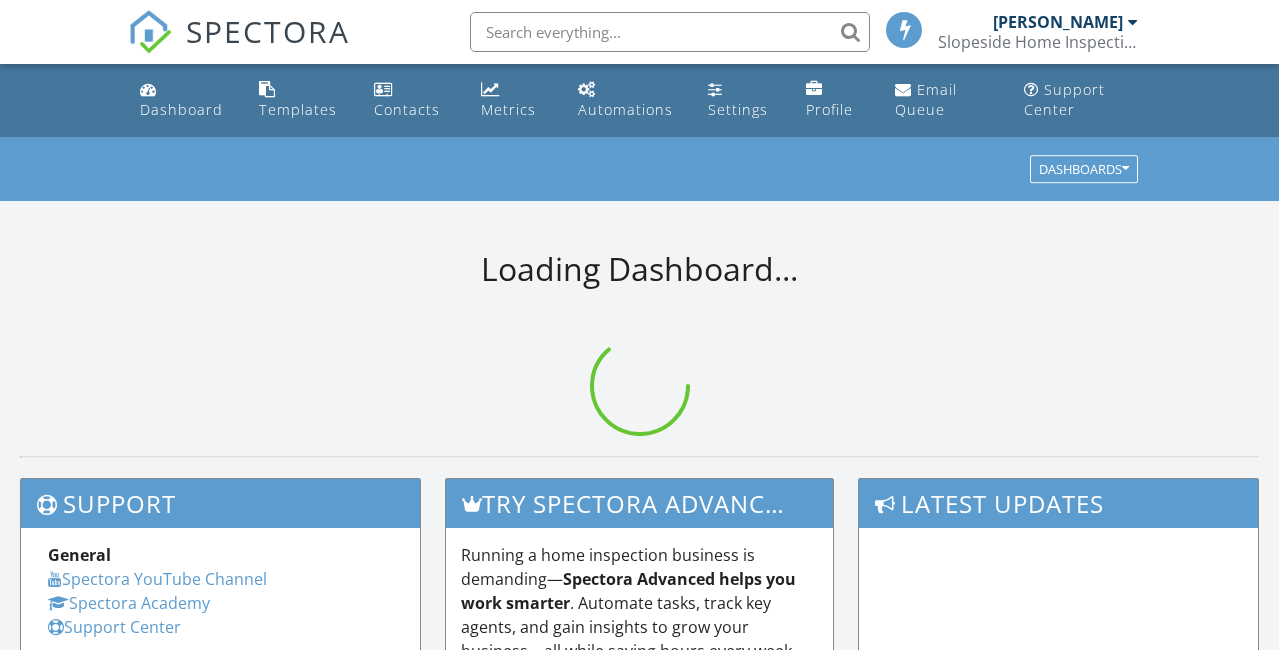 scroll, scrollTop: 0, scrollLeft: 0, axis: both 